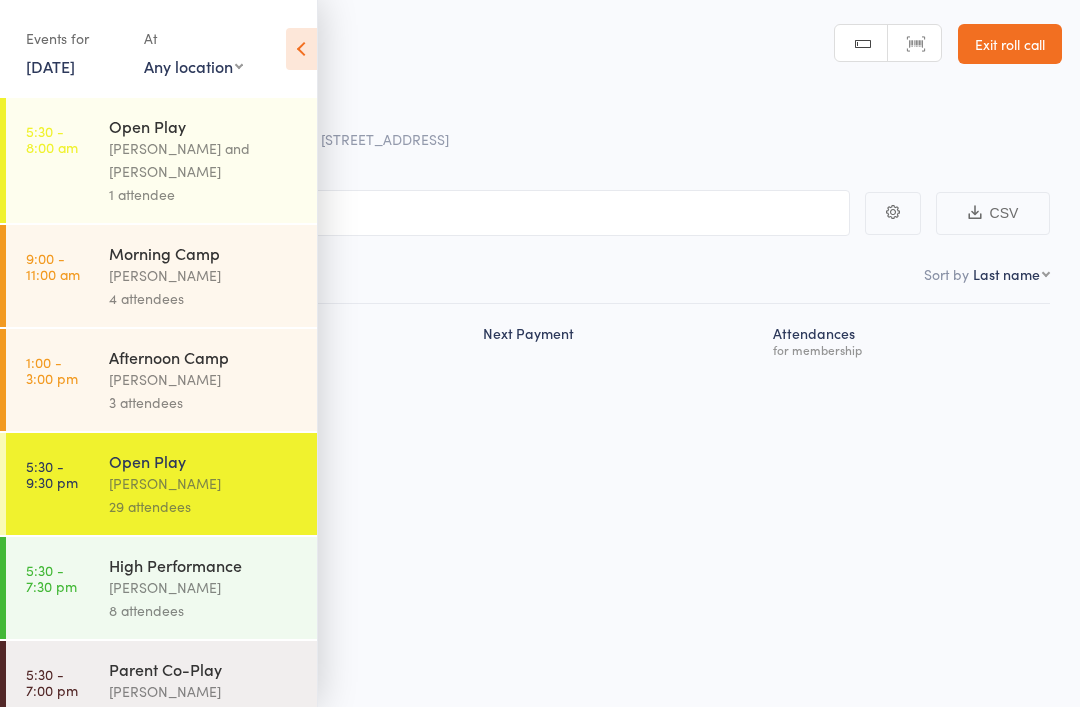 scroll, scrollTop: 0, scrollLeft: 0, axis: both 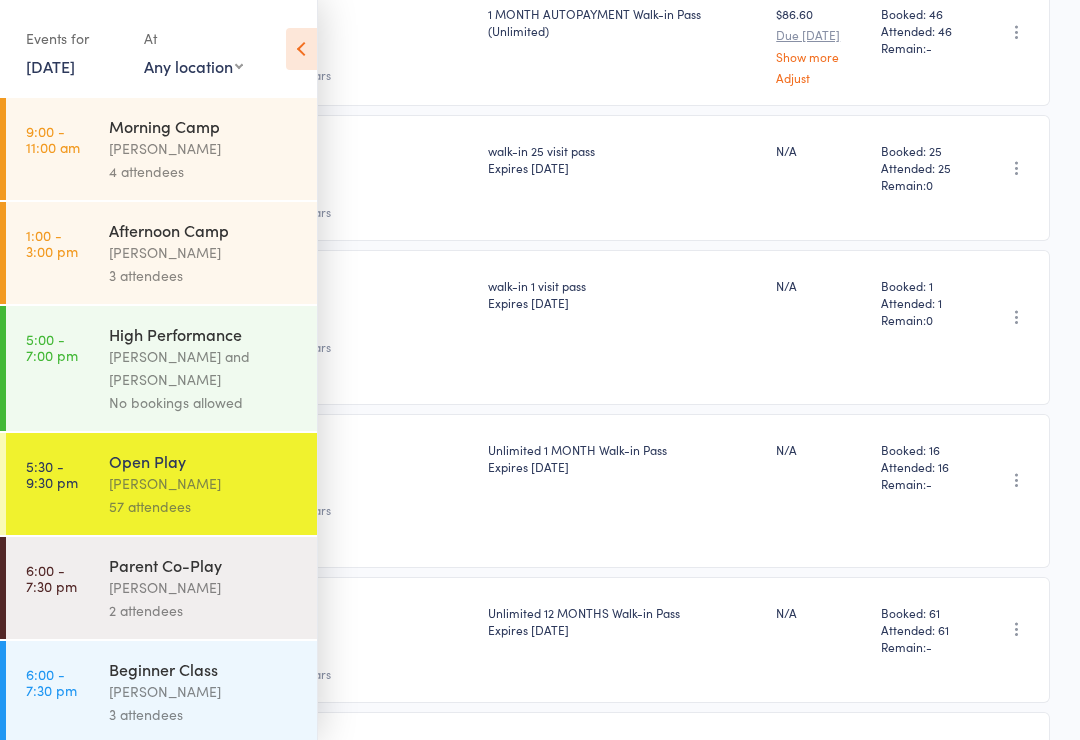 click on "Roll Call for  Open Play 10 Jun 17:30  Calvin Kristanto  17518 South Dr, Cypress, TX 77433  Manual search Scanner input Exit roll call Events for 10 Jun, 2025 10 Jun, 2025
June 2025
Sun Mon Tue Wed Thu Fri Sat
23
01
02
03
04
05
06
07
24
08
09
10
11
12
13
14
25
15
16
17
18
19
20
21
26
22
23
24
25
26
27
28
27
29 30 01" at bounding box center [540, -4944] 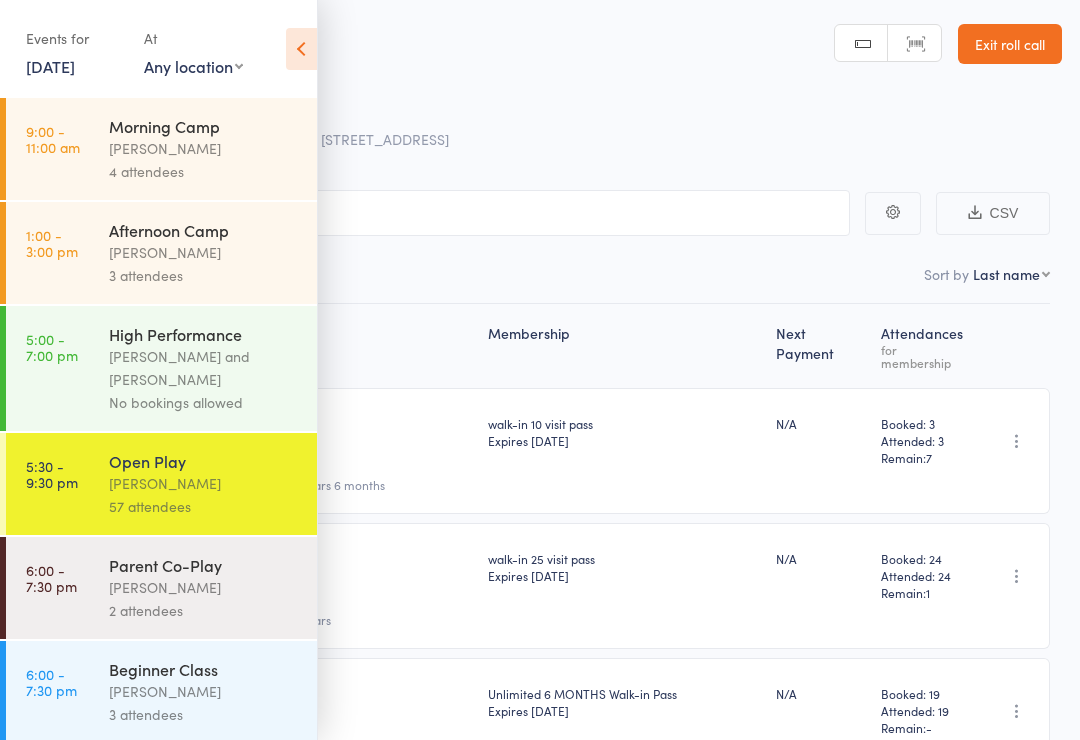 click on "10 Jun, 2025" at bounding box center (50, 66) 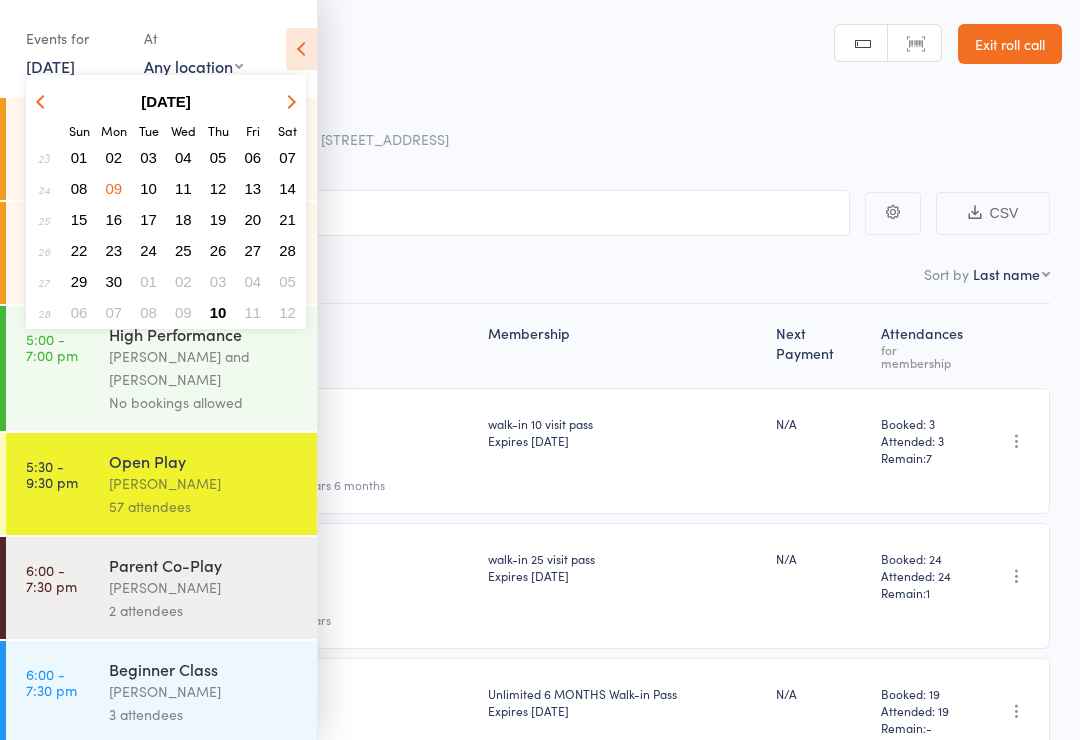 click at bounding box center (288, 101) 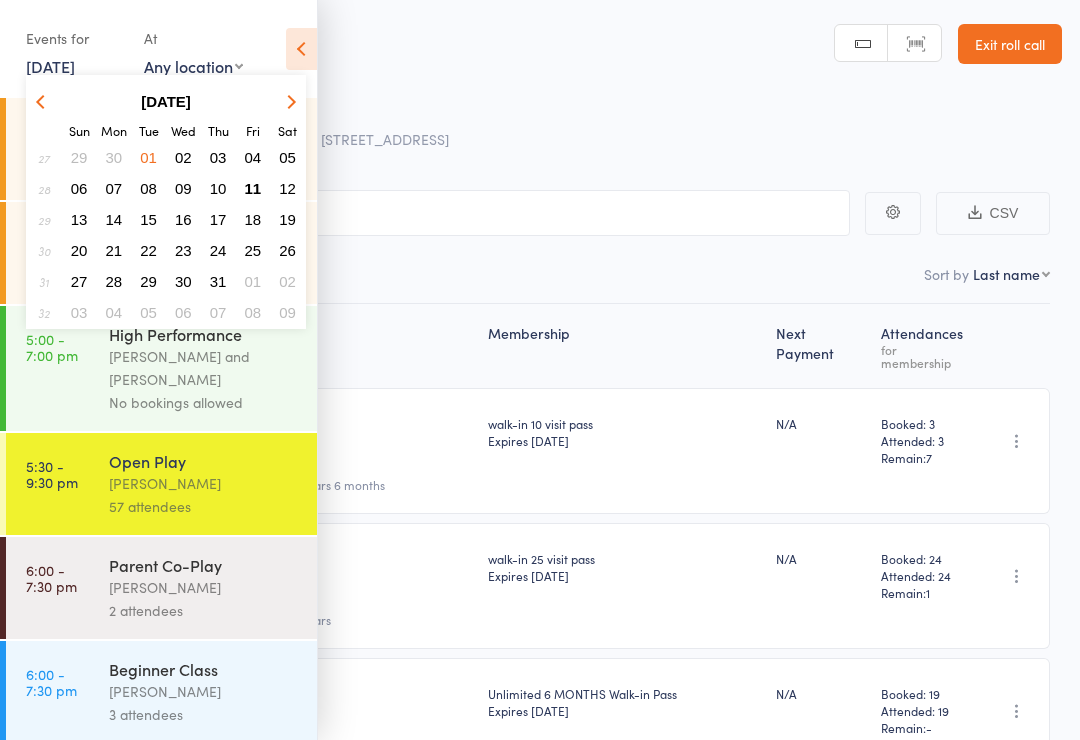 click on "11" at bounding box center [253, 188] 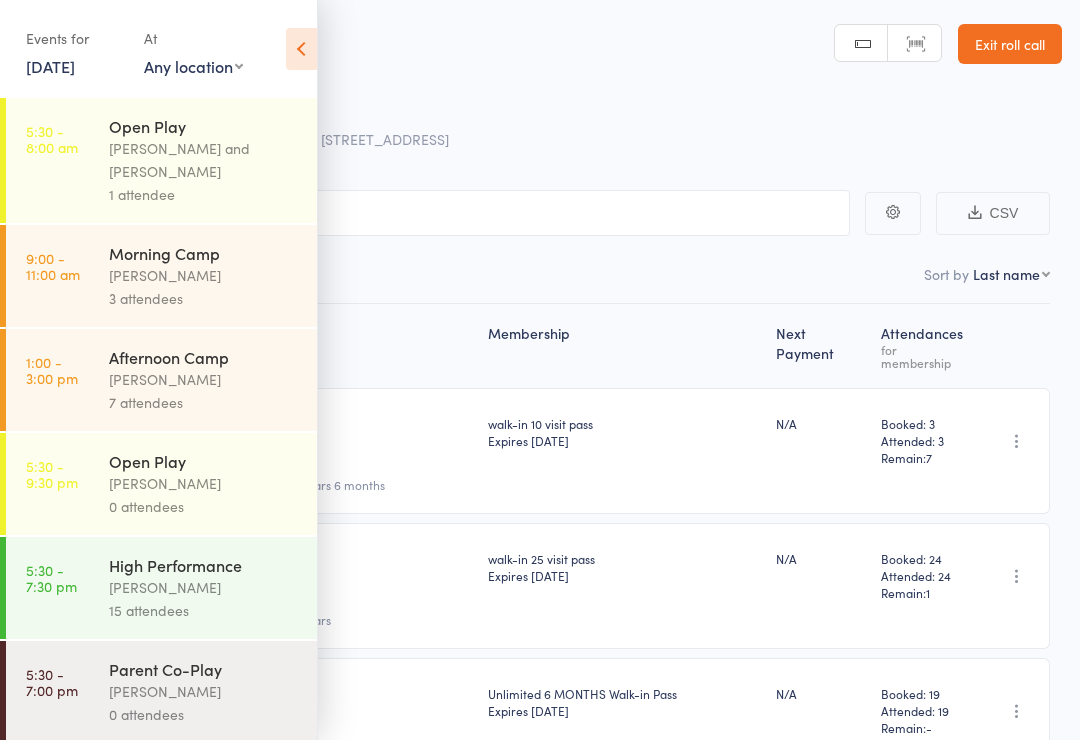 click on "[PERSON_NAME] and [PERSON_NAME]" at bounding box center [204, 160] 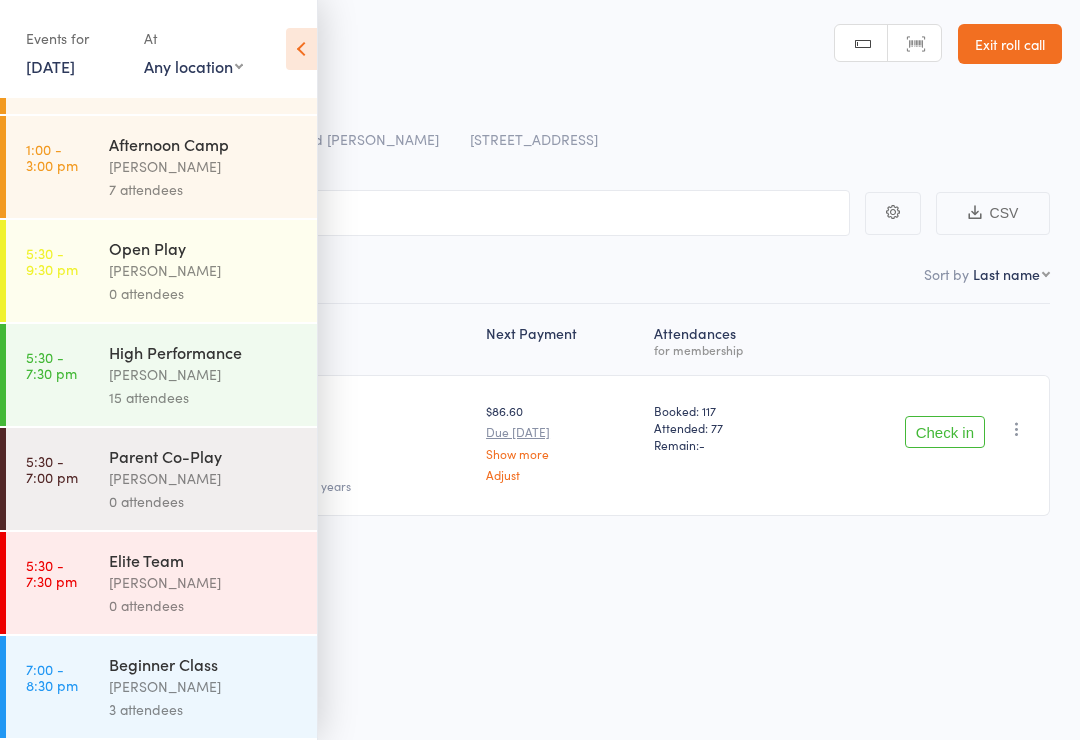scroll, scrollTop: 229, scrollLeft: 0, axis: vertical 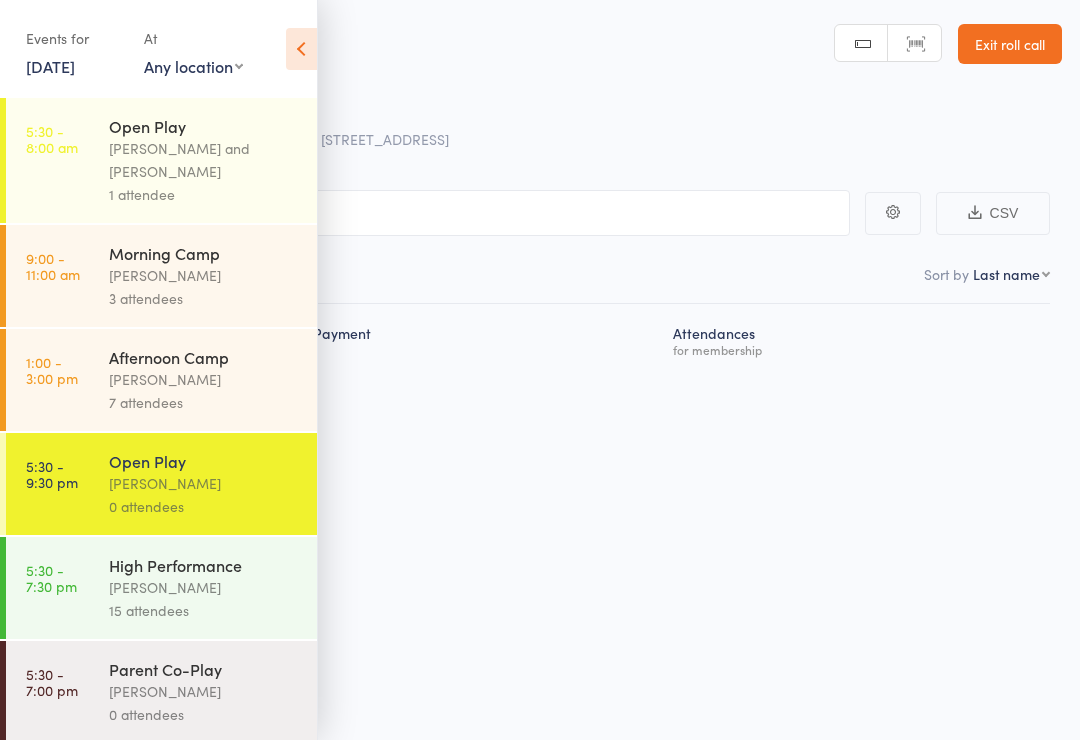 click at bounding box center [301, 49] 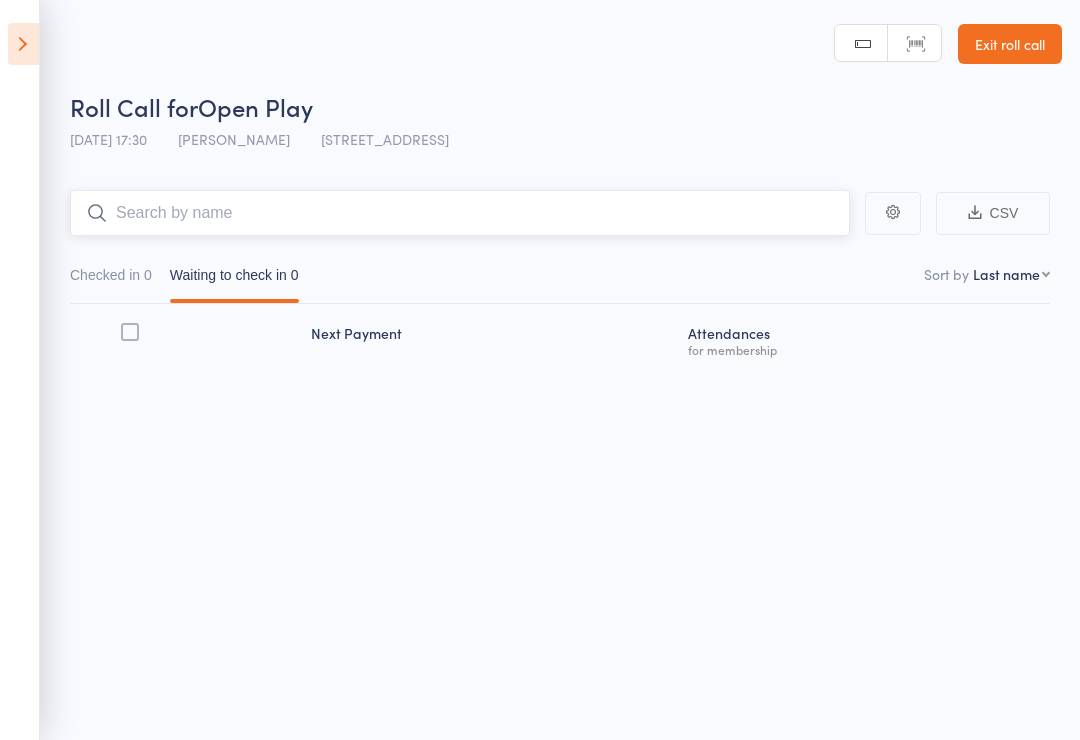 click at bounding box center [460, 213] 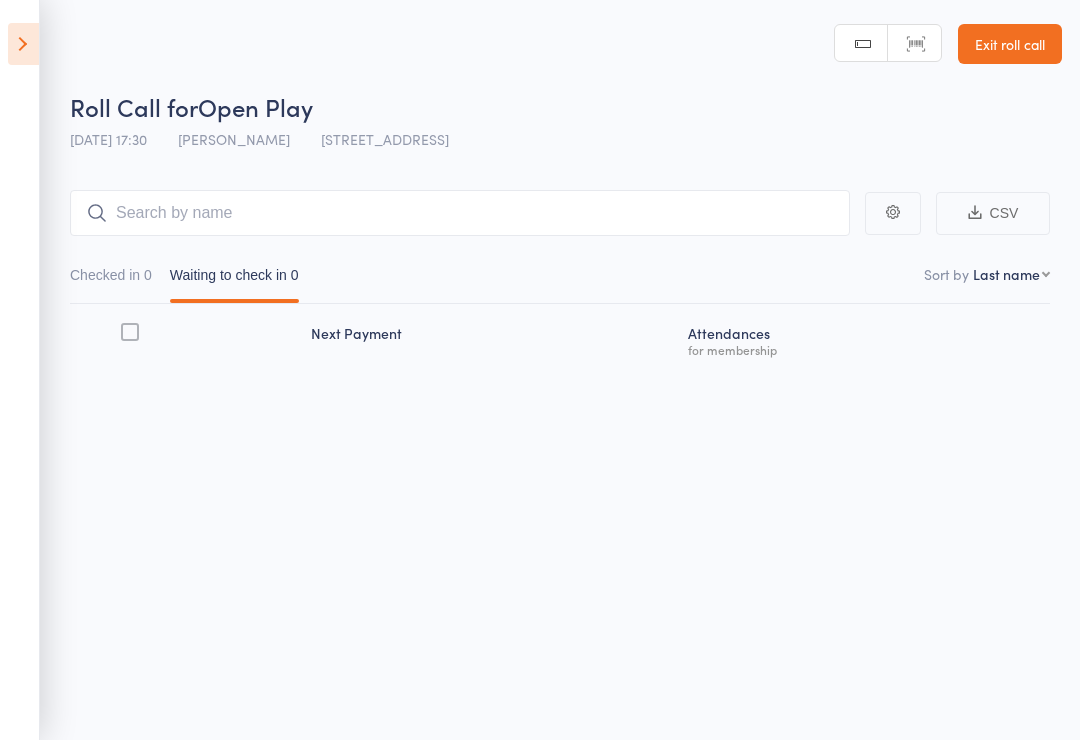 click at bounding box center (23, 44) 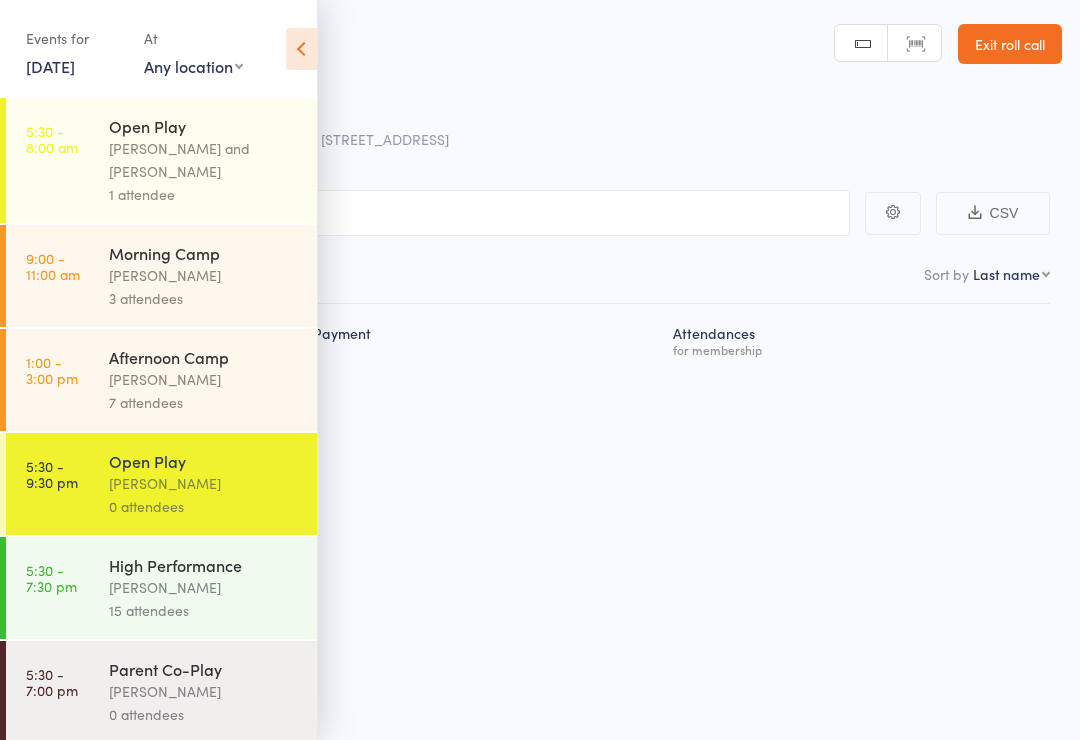click on "Parent Co-Play" at bounding box center [204, 669] 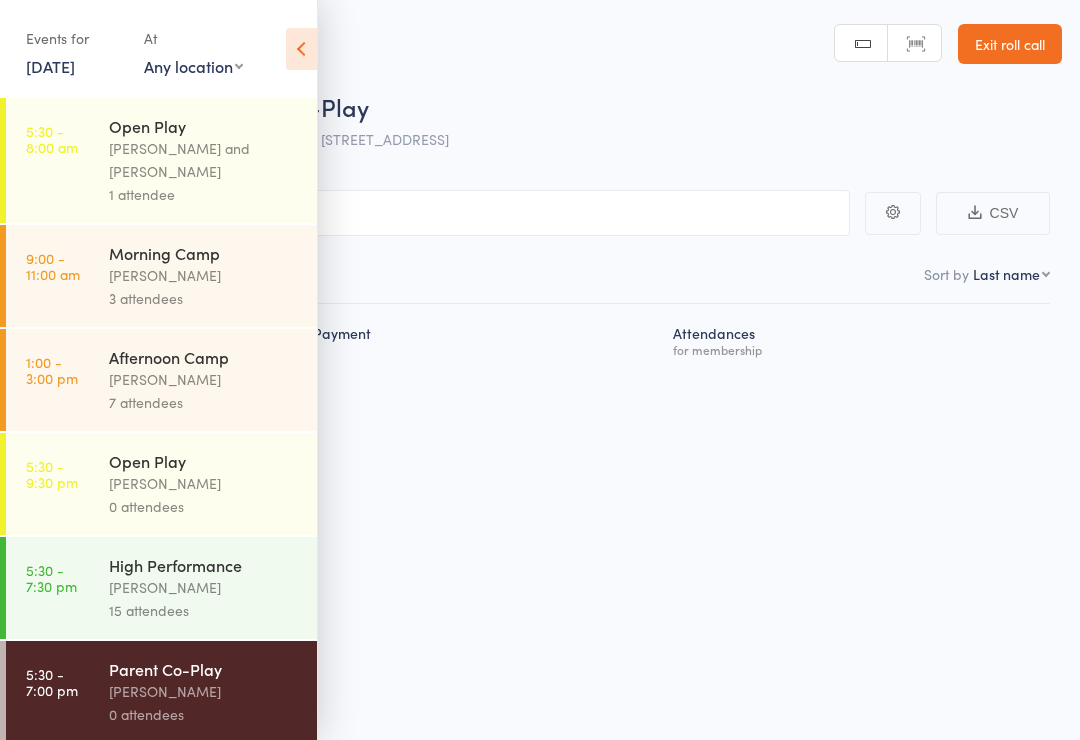 click at bounding box center [301, 49] 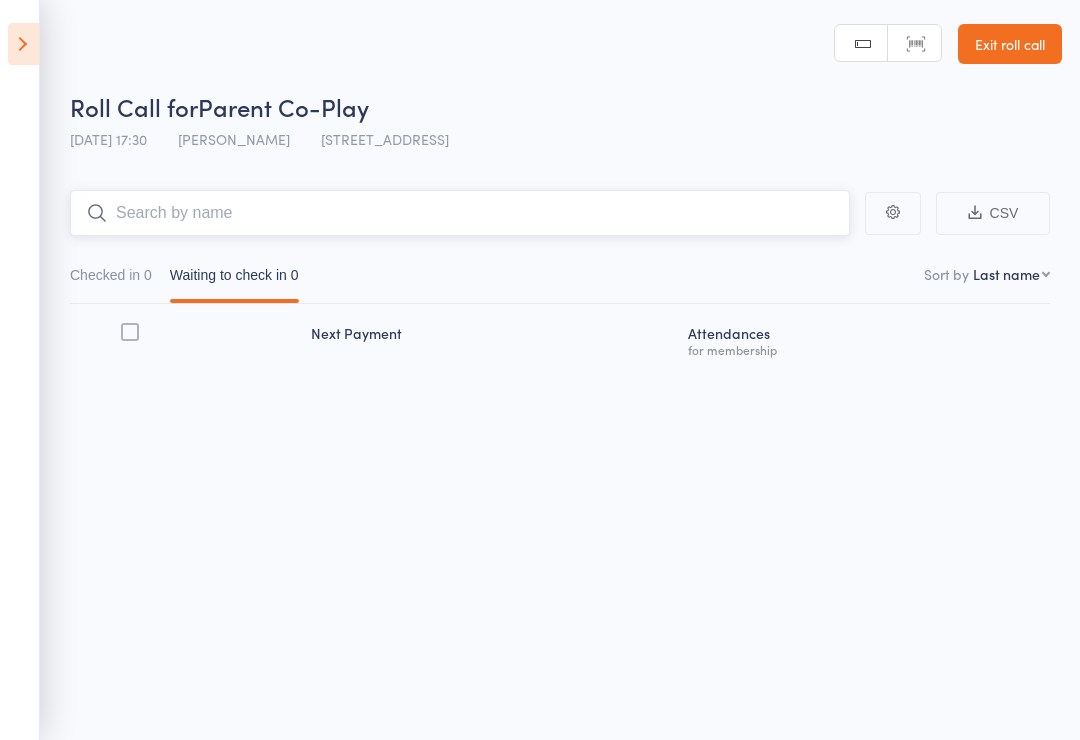 click at bounding box center [460, 213] 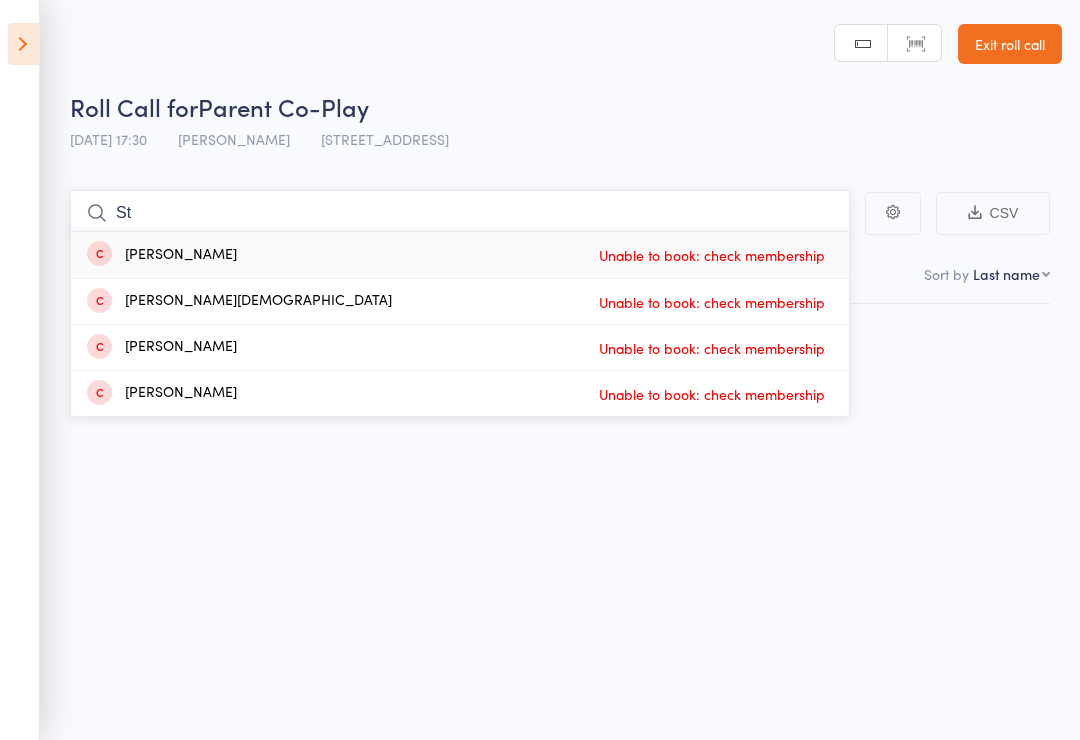 type on "S" 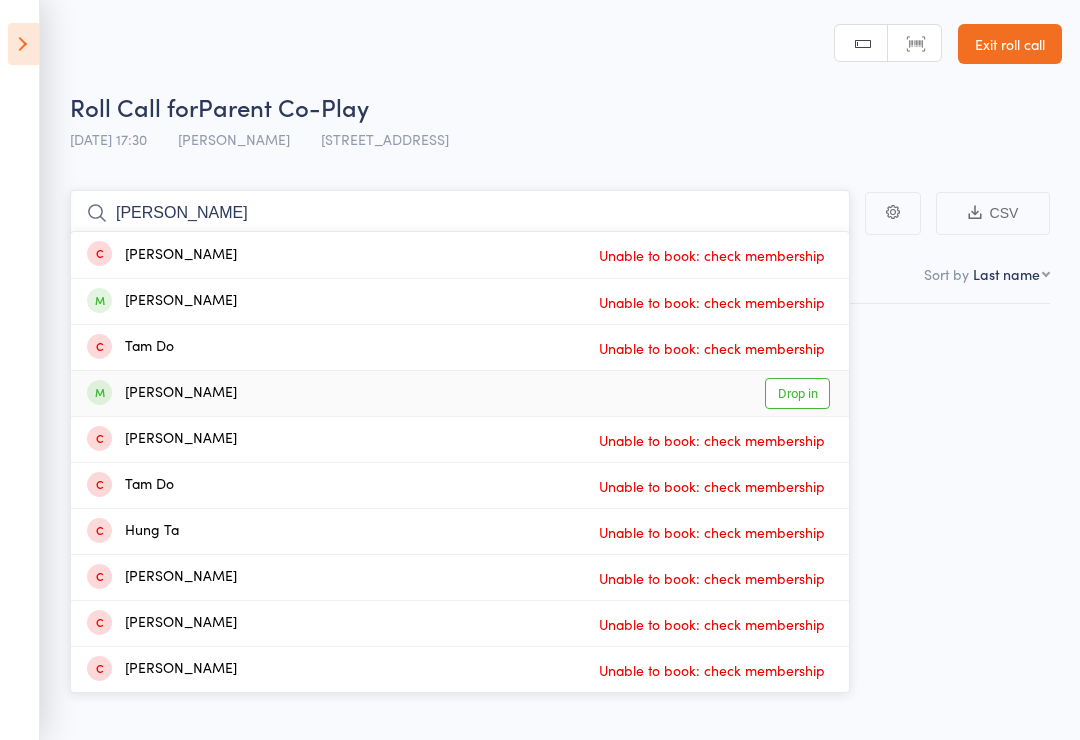 type on "Tade" 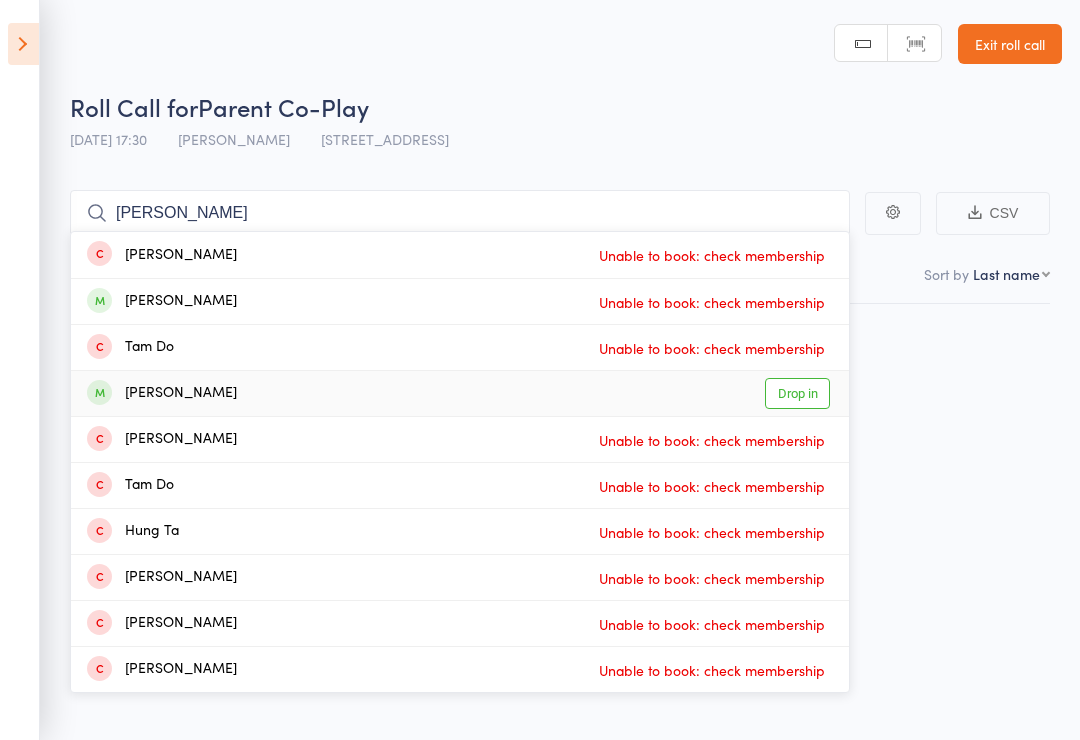 click on "Drop in" at bounding box center (797, 393) 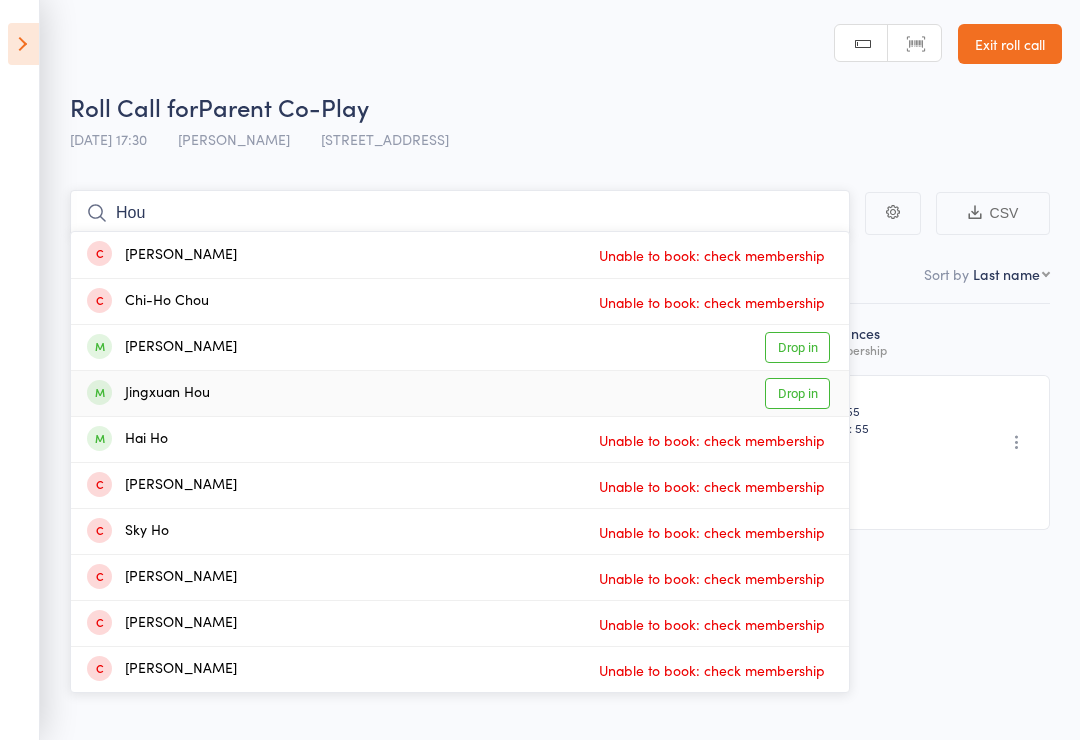 type on "Hou" 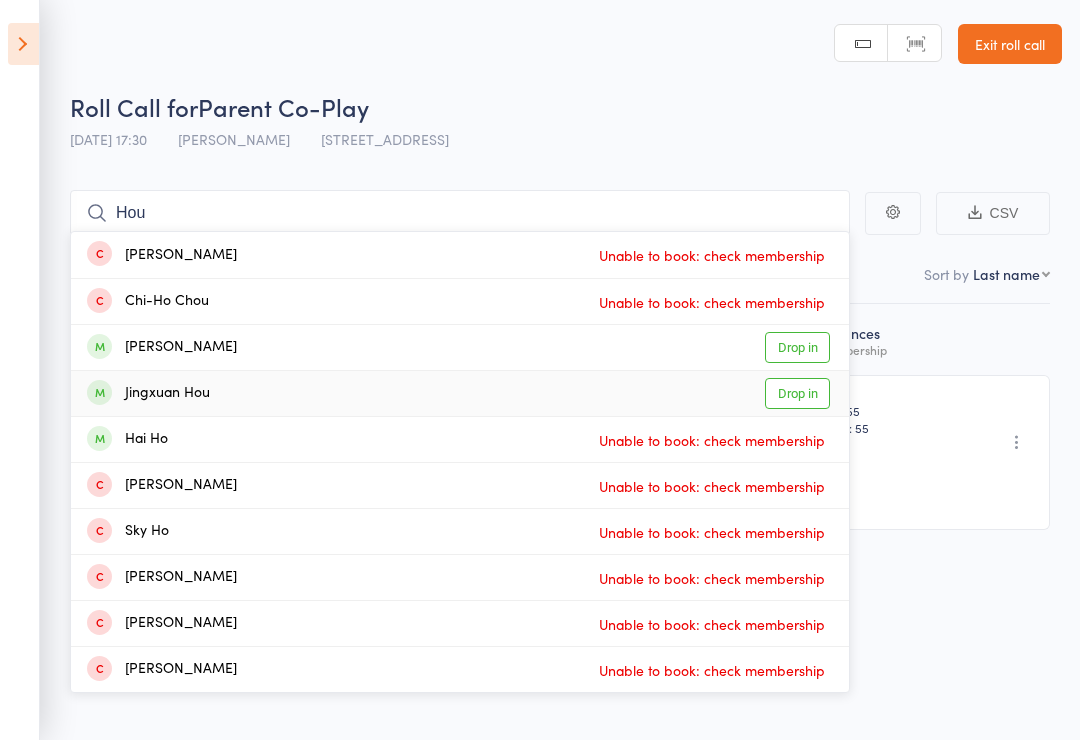 click on "Drop in" at bounding box center (797, 393) 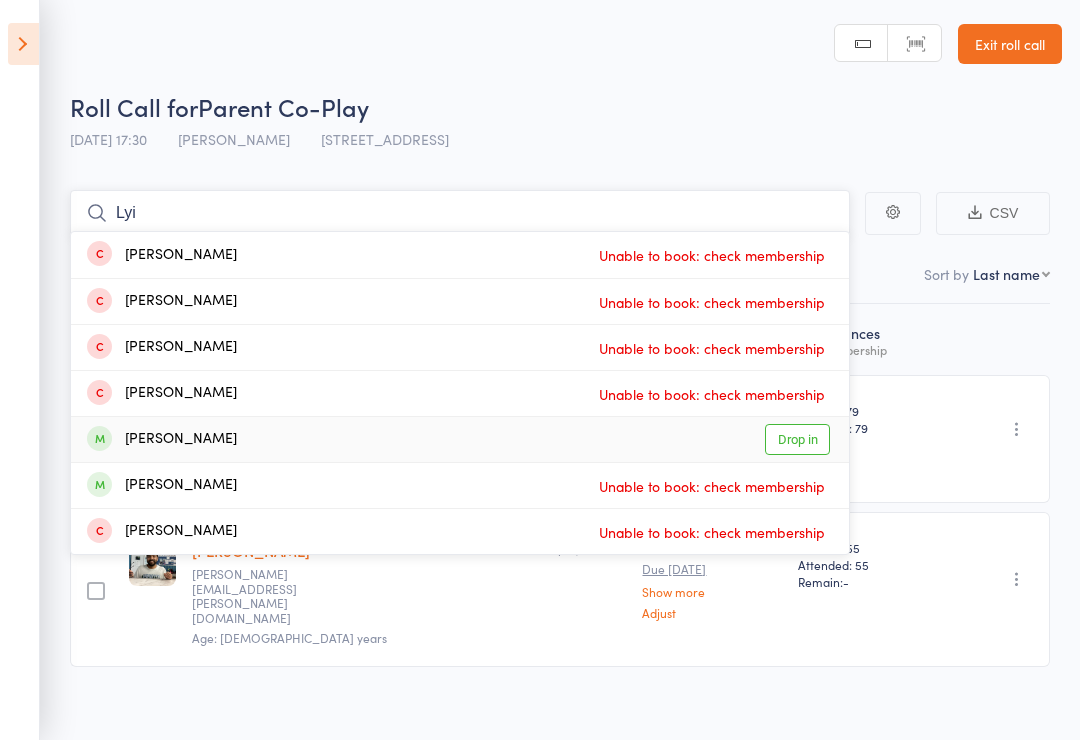 type on "Lyi" 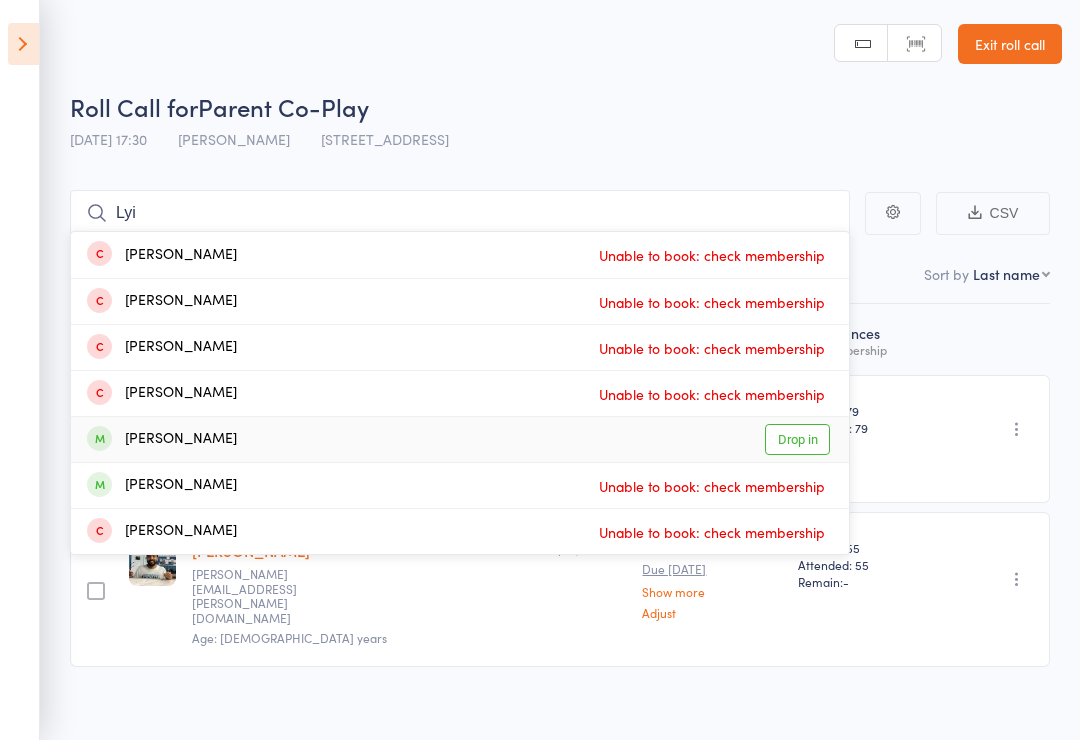 click on "Drop in" at bounding box center [797, 439] 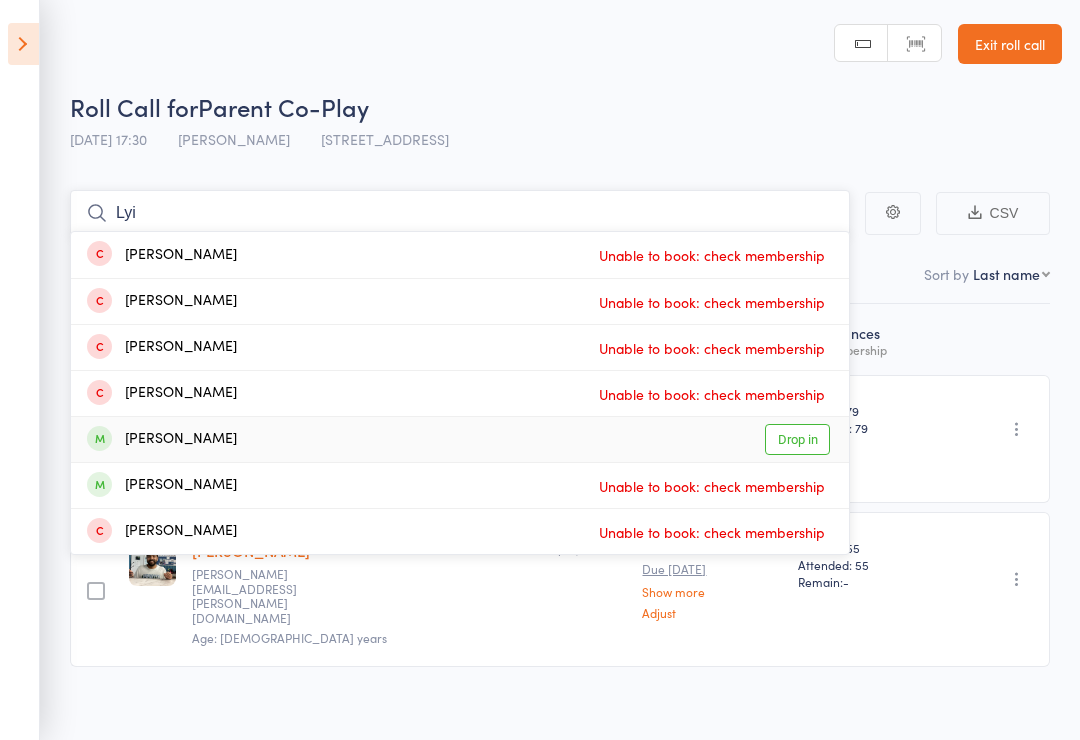 type 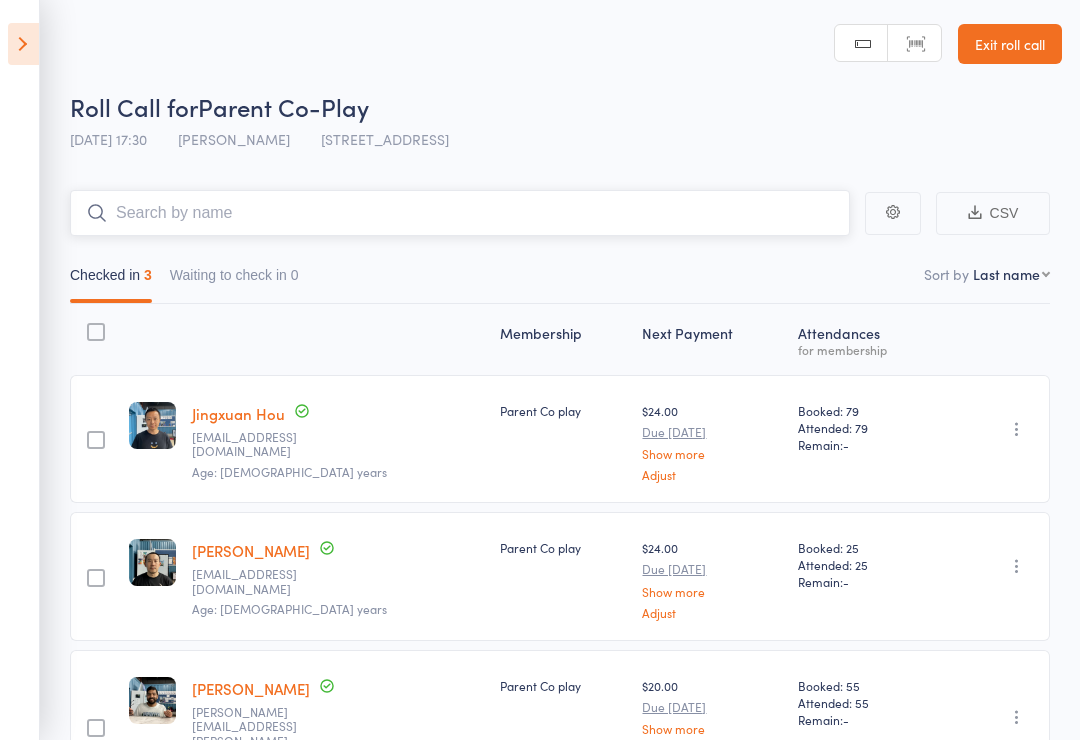 click at bounding box center [460, 213] 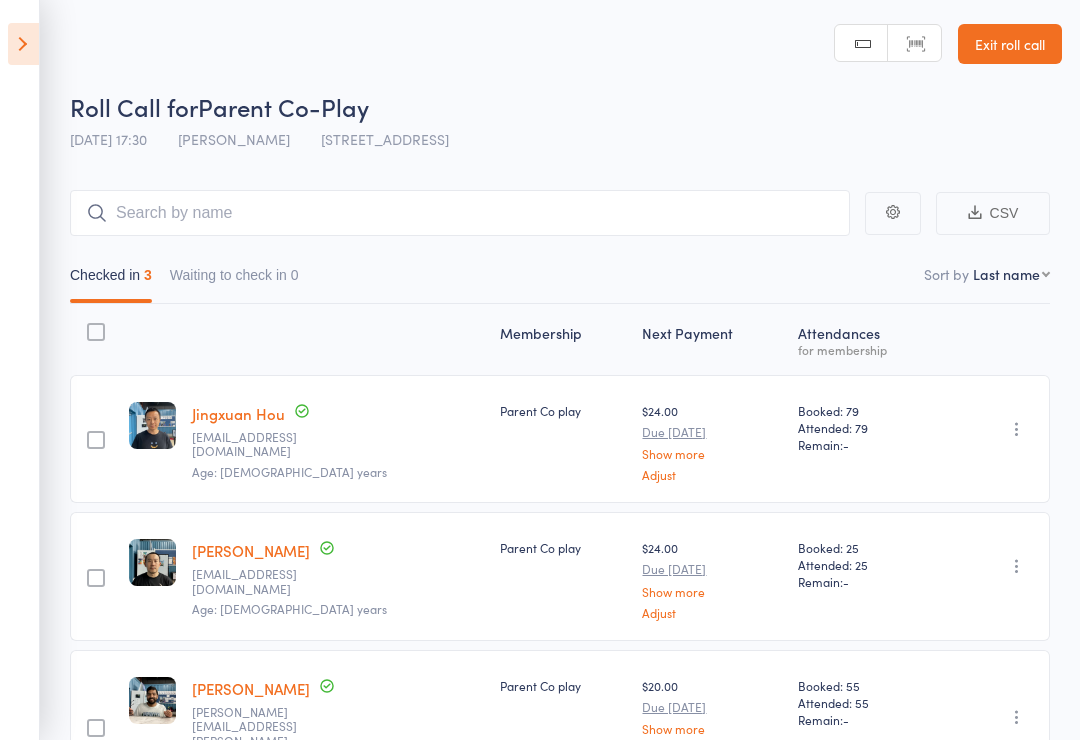 click at bounding box center (23, 44) 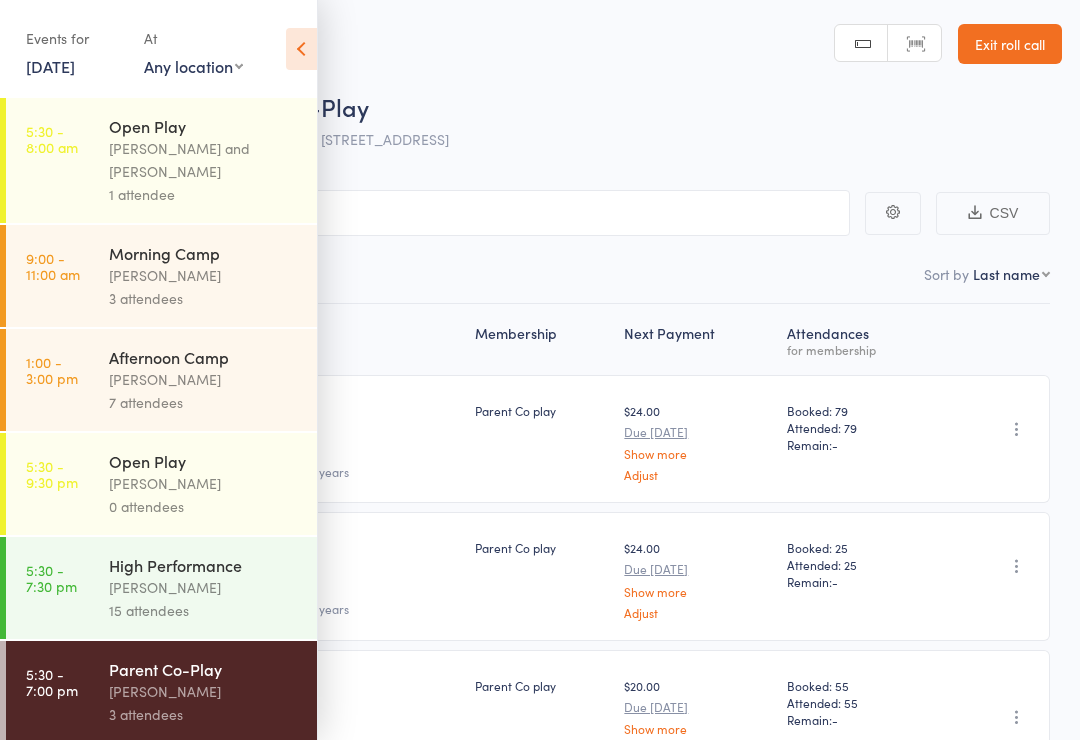 click on "[PERSON_NAME]" at bounding box center [204, 483] 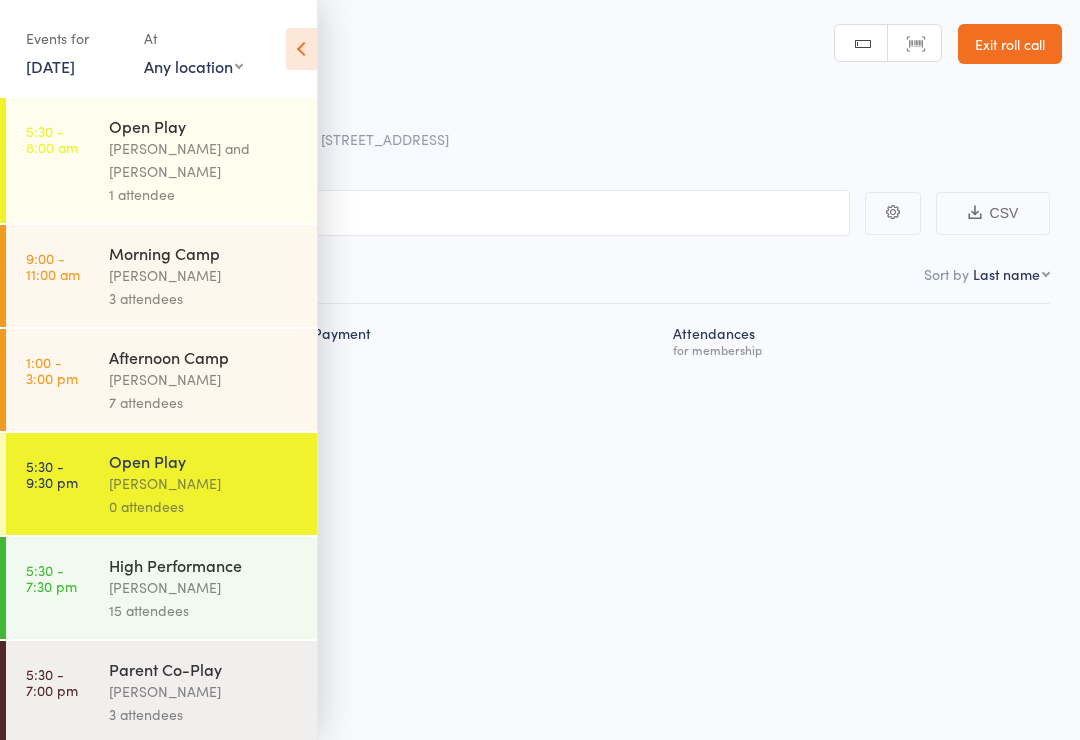 click at bounding box center [301, 49] 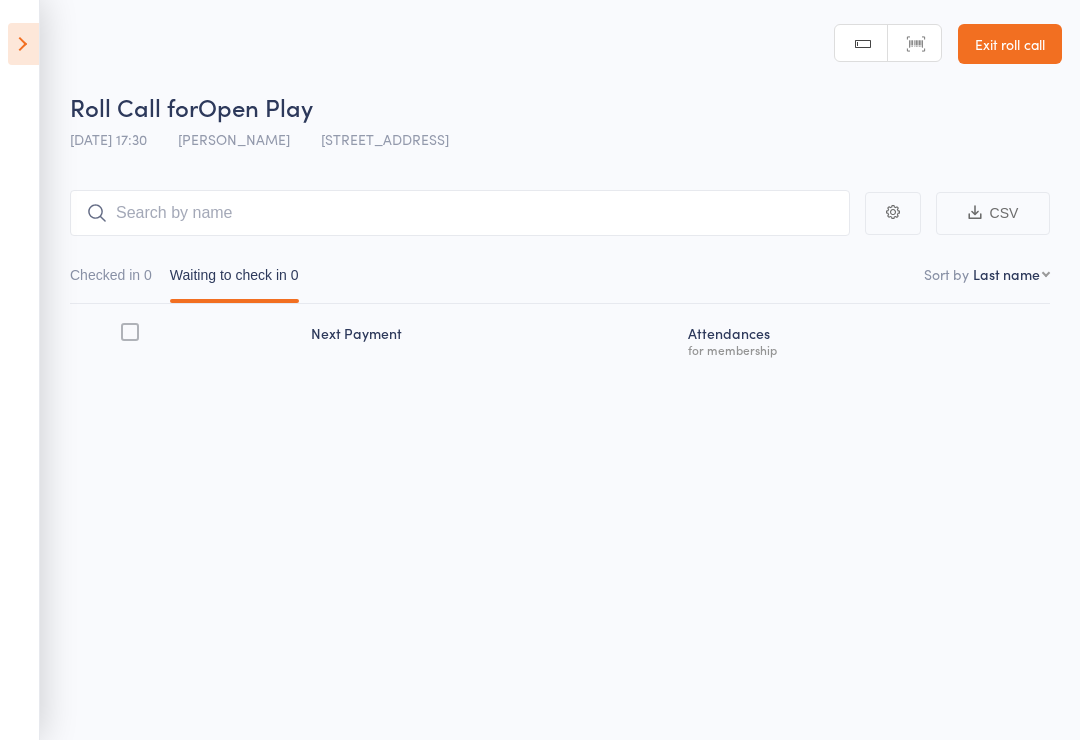 click on "Checked in  0 Waiting to check in  0" at bounding box center [560, 270] 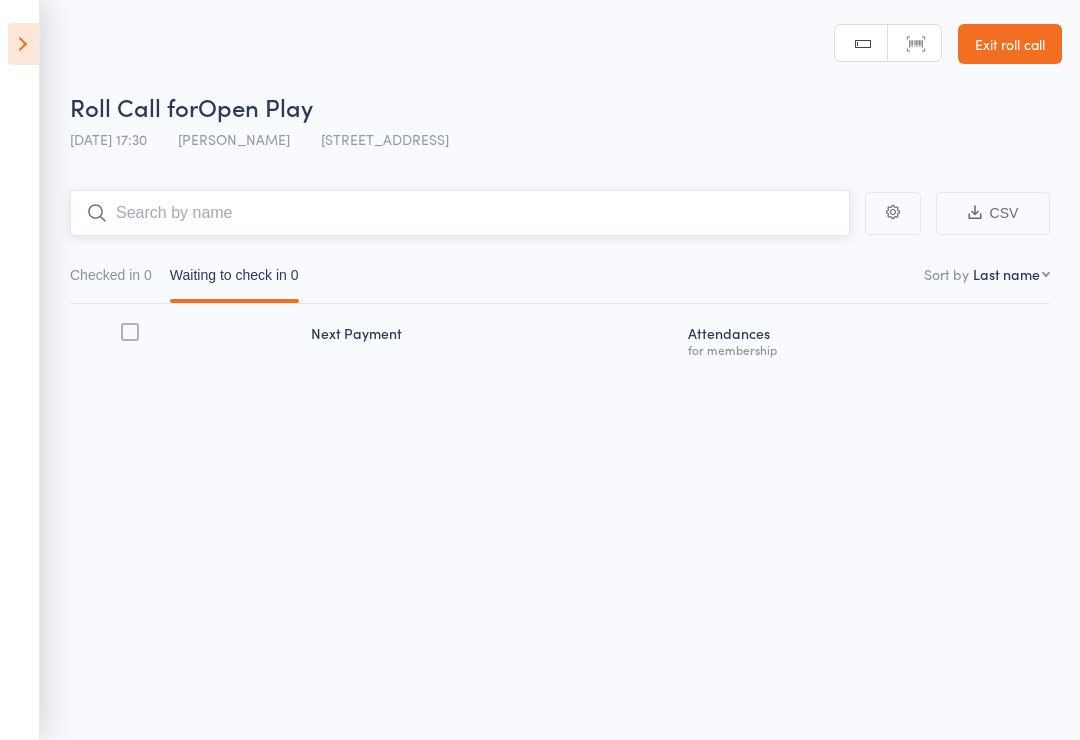 click at bounding box center (460, 213) 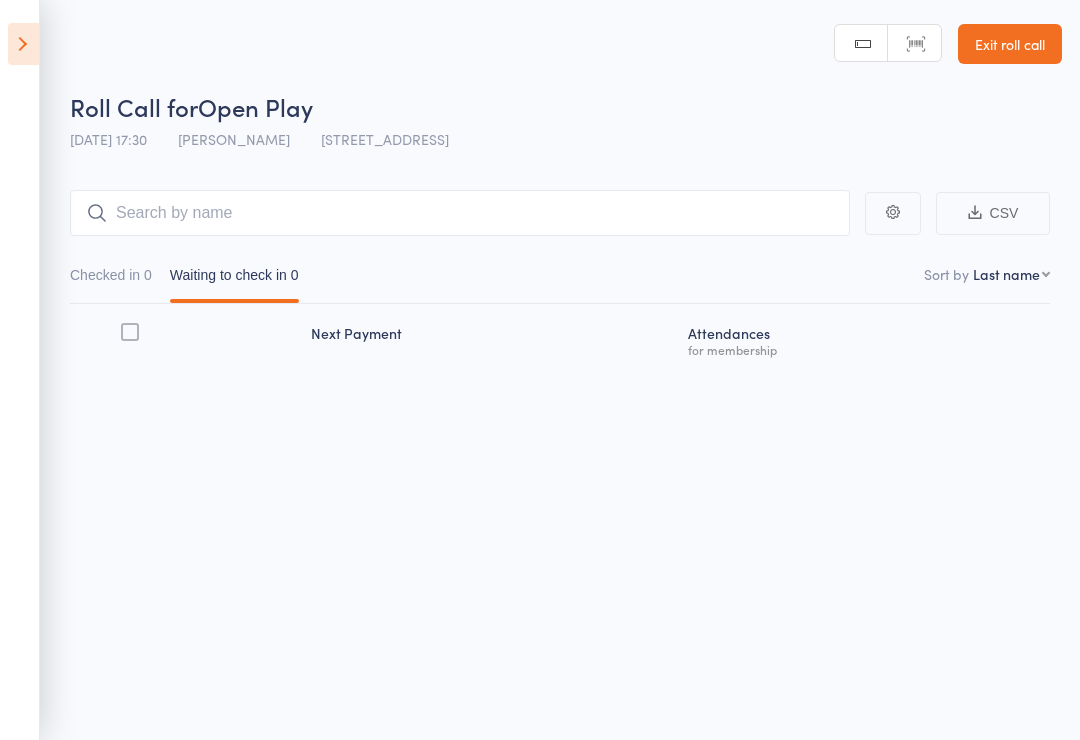 click at bounding box center [23, 44] 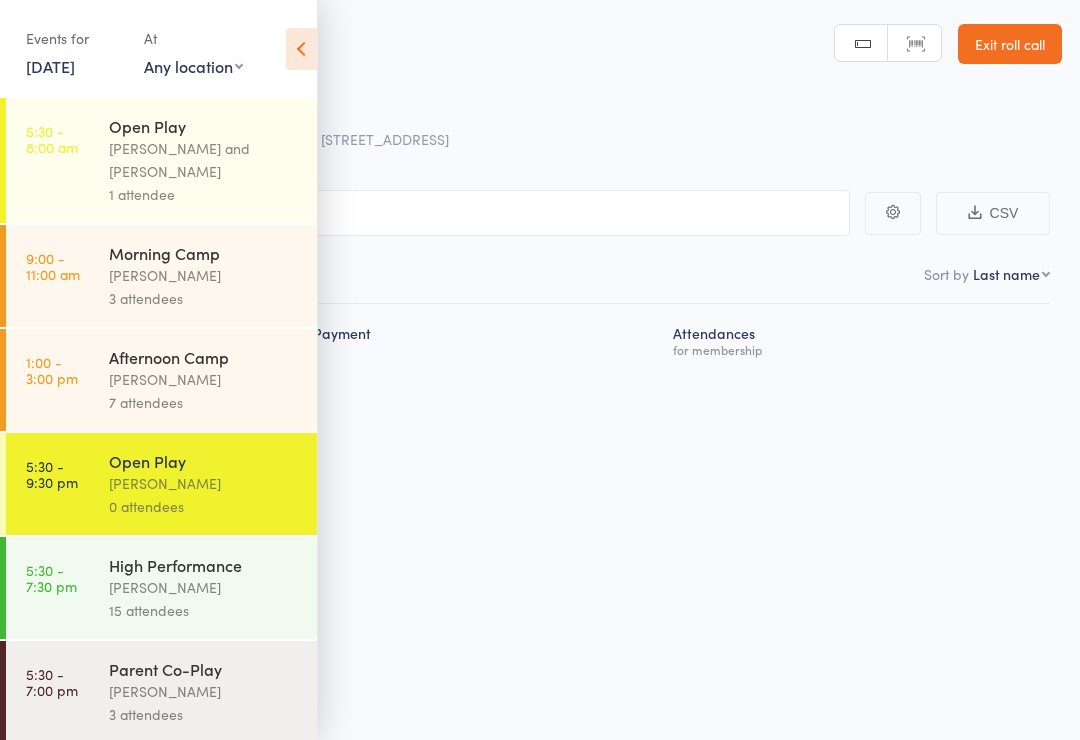 click on "[PERSON_NAME]" at bounding box center [204, 587] 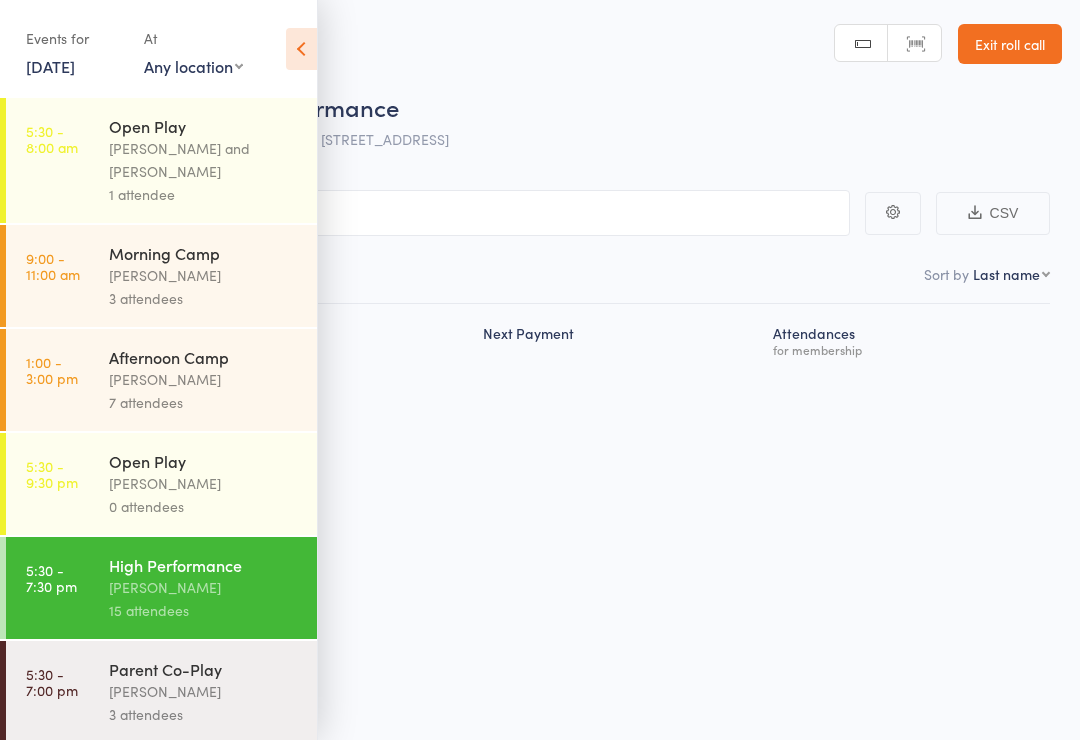 click on "15 attendees" at bounding box center [204, 610] 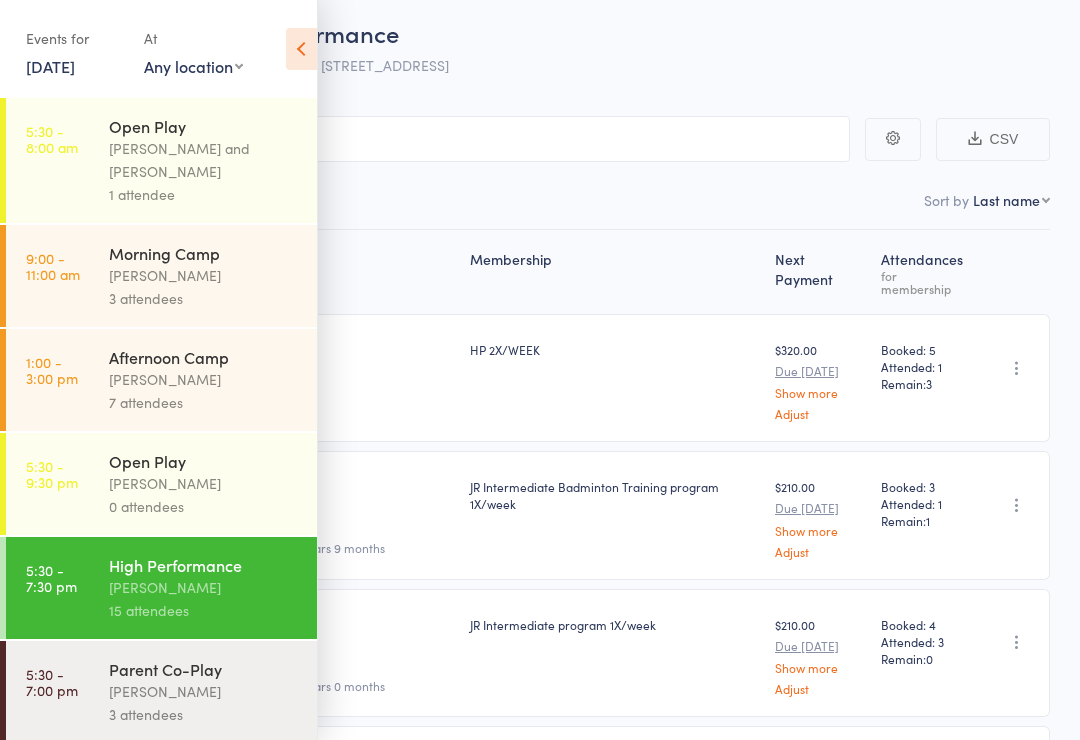 scroll, scrollTop: 80, scrollLeft: 0, axis: vertical 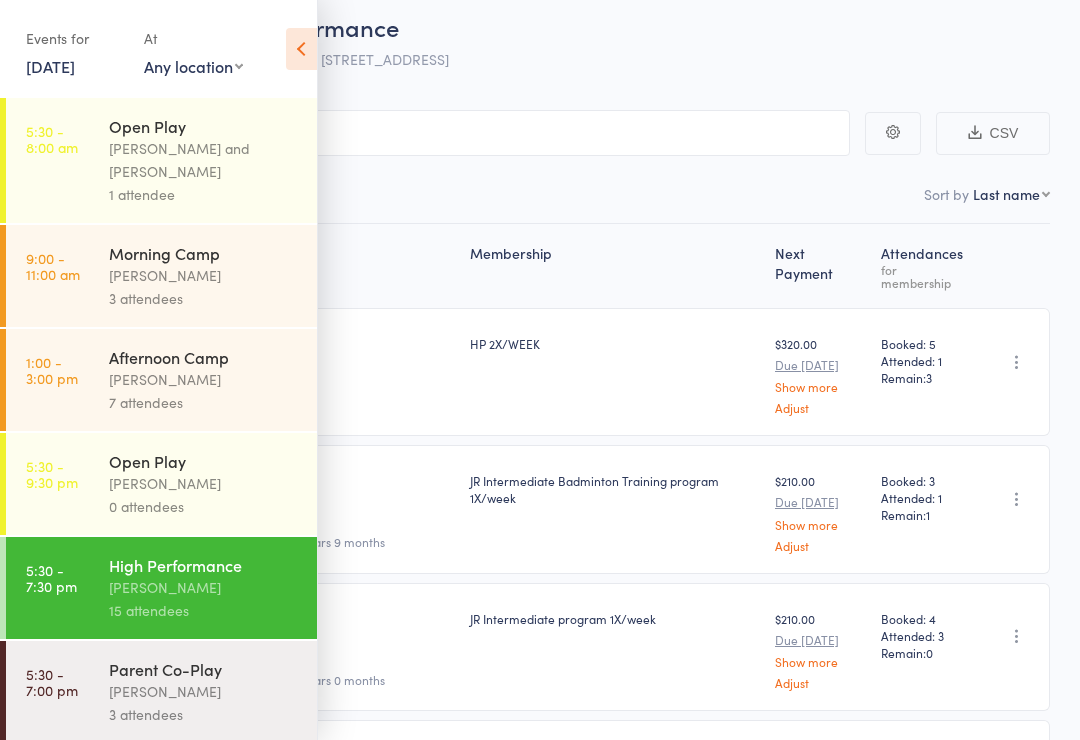 click at bounding box center [301, 49] 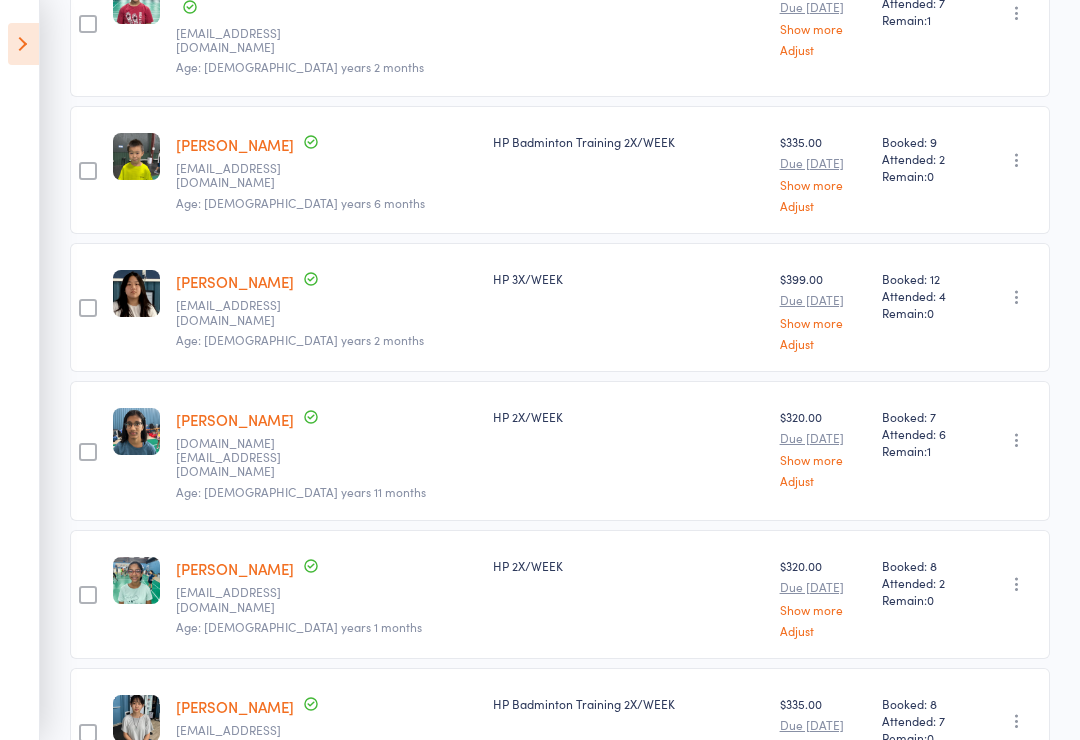 scroll, scrollTop: 1619, scrollLeft: 0, axis: vertical 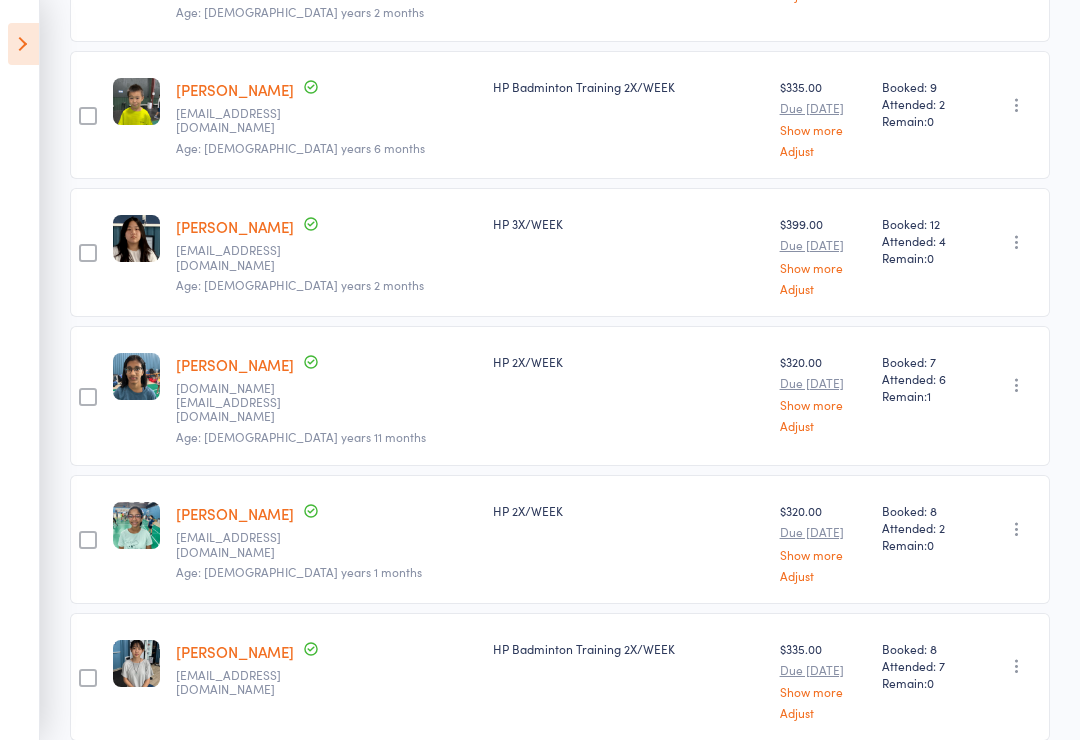 click at bounding box center (23, 44) 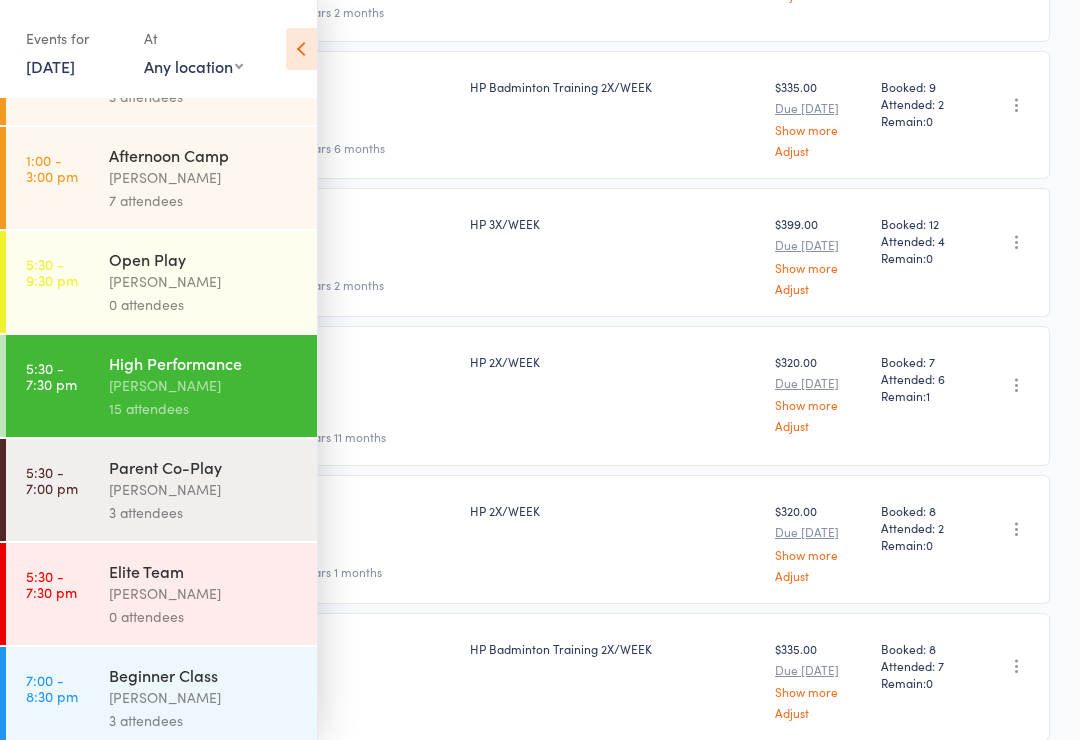 scroll, scrollTop: 198, scrollLeft: 0, axis: vertical 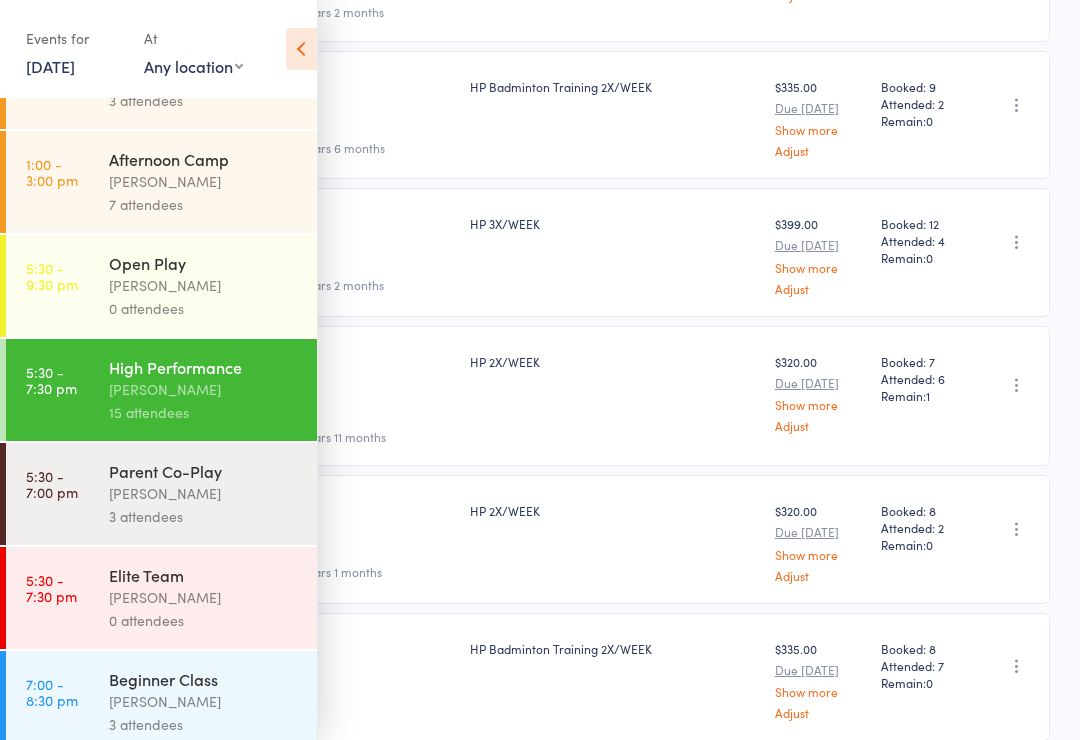 click on "3 attendees" at bounding box center [204, 724] 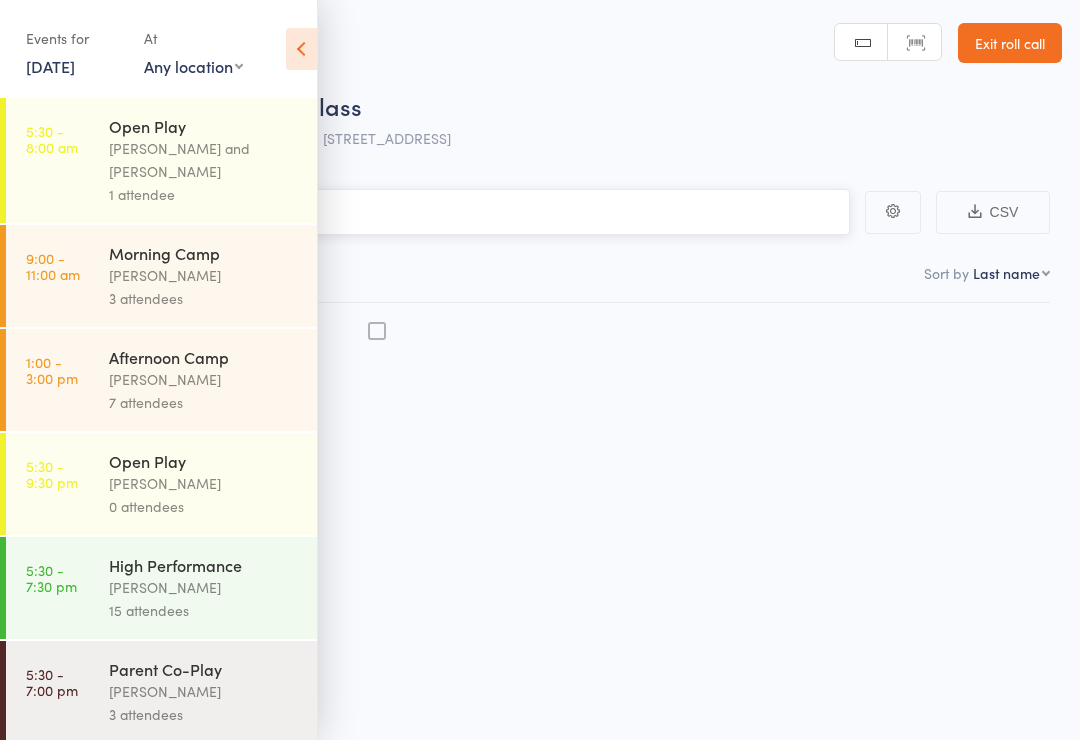 scroll, scrollTop: 0, scrollLeft: 0, axis: both 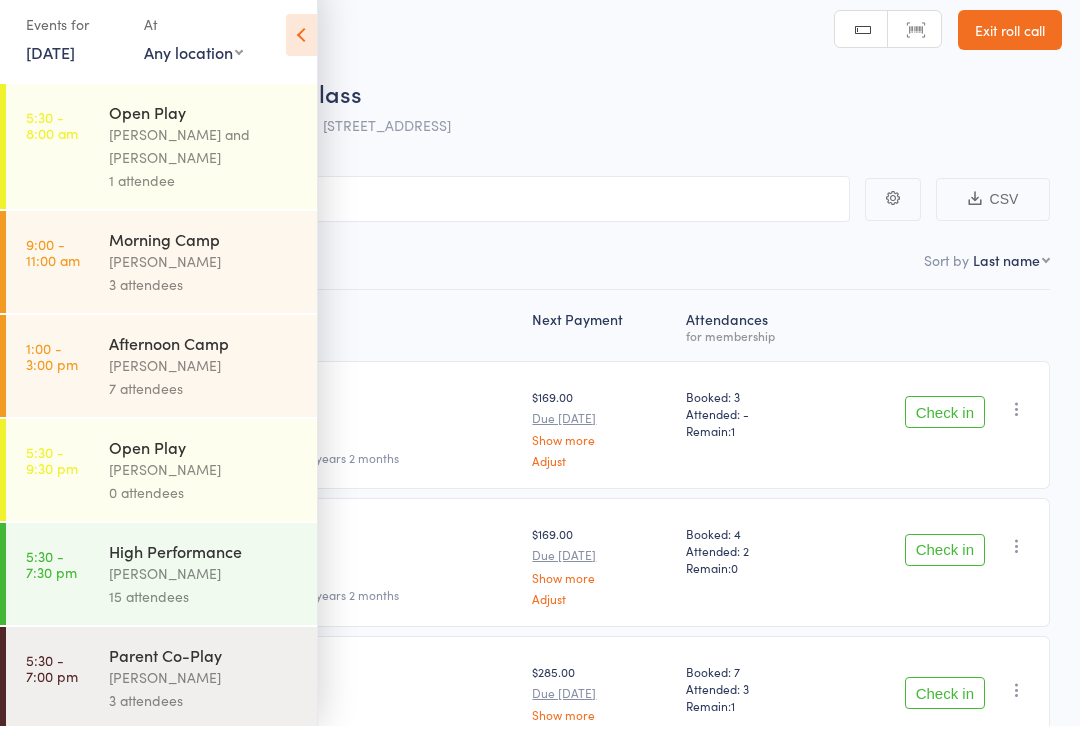 click at bounding box center (301, 49) 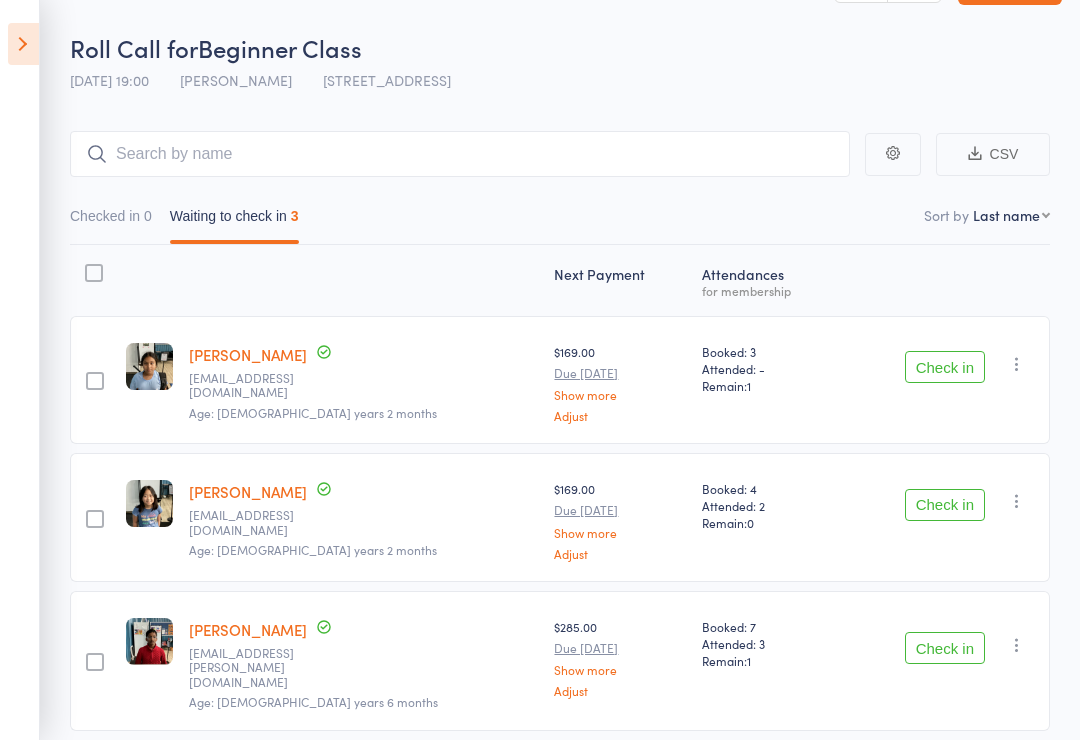 scroll, scrollTop: 101, scrollLeft: 0, axis: vertical 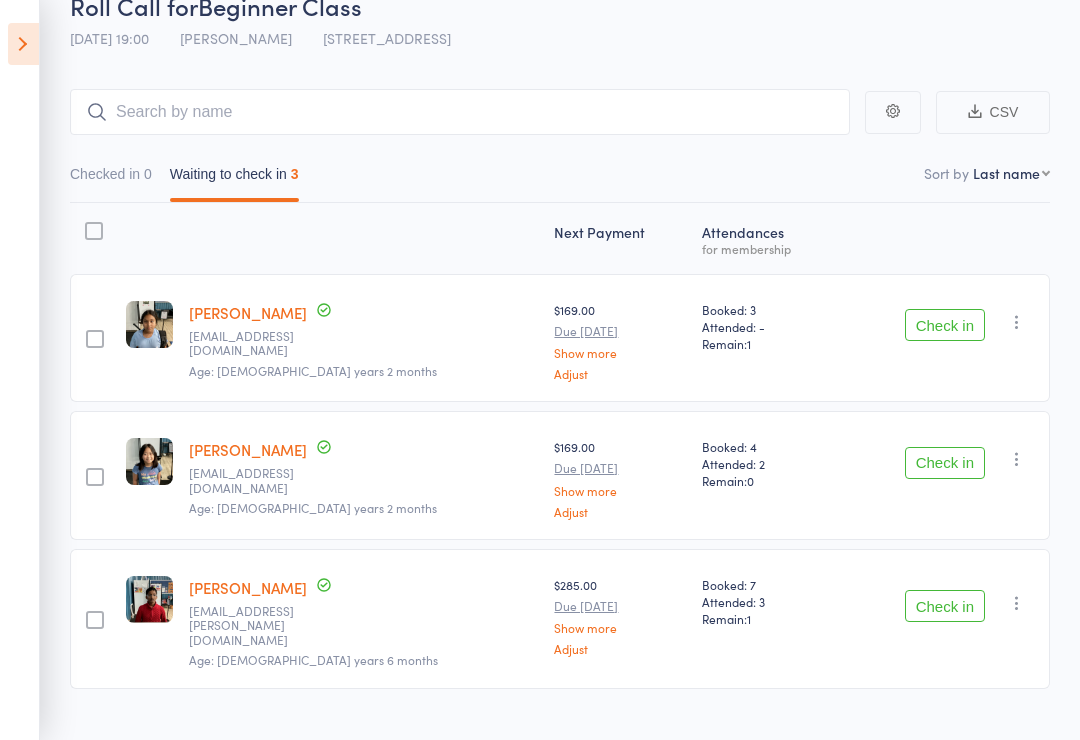click at bounding box center (23, 44) 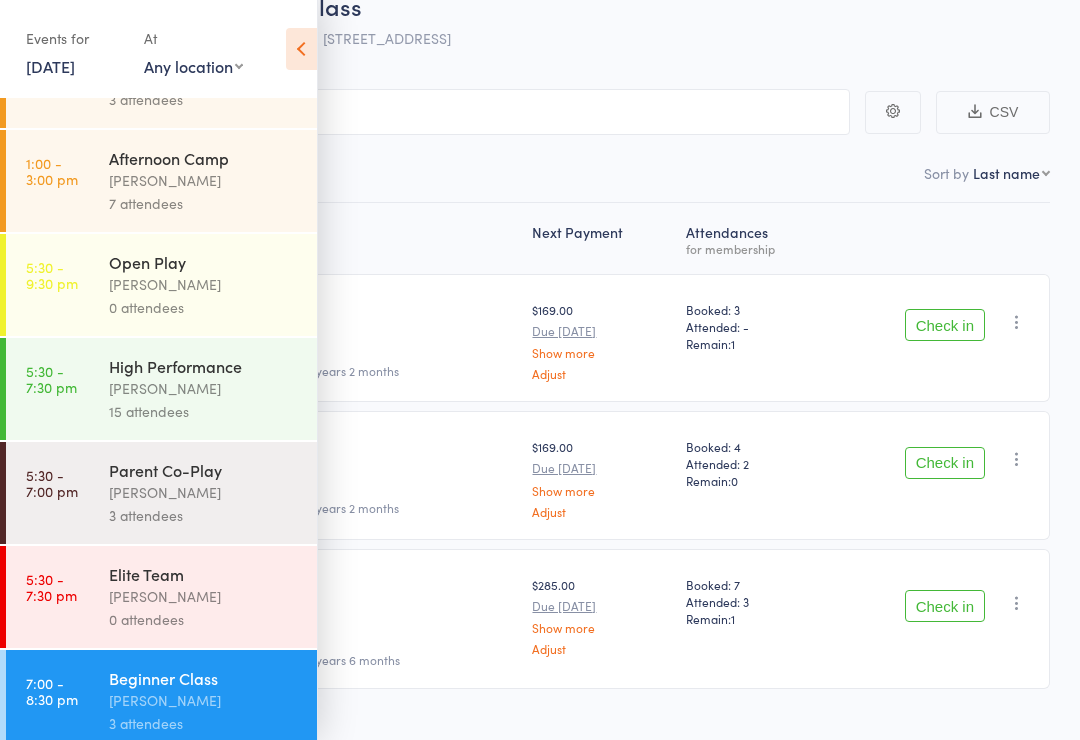 scroll, scrollTop: 198, scrollLeft: 0, axis: vertical 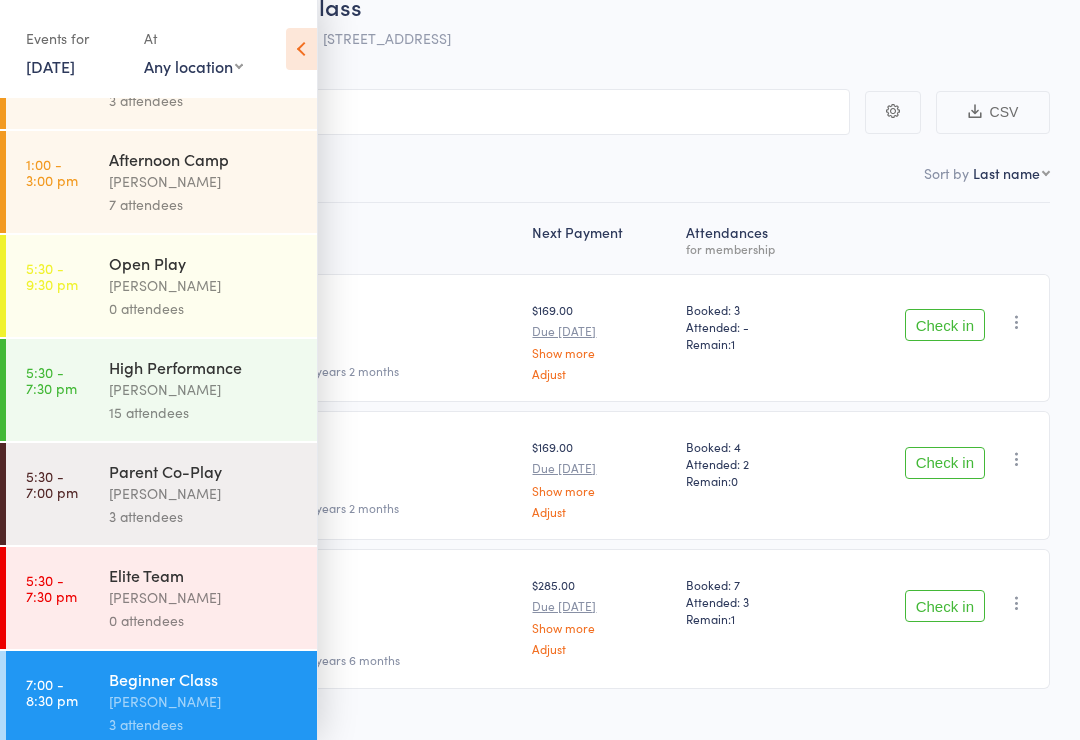 click on "[PERSON_NAME]" at bounding box center (204, 597) 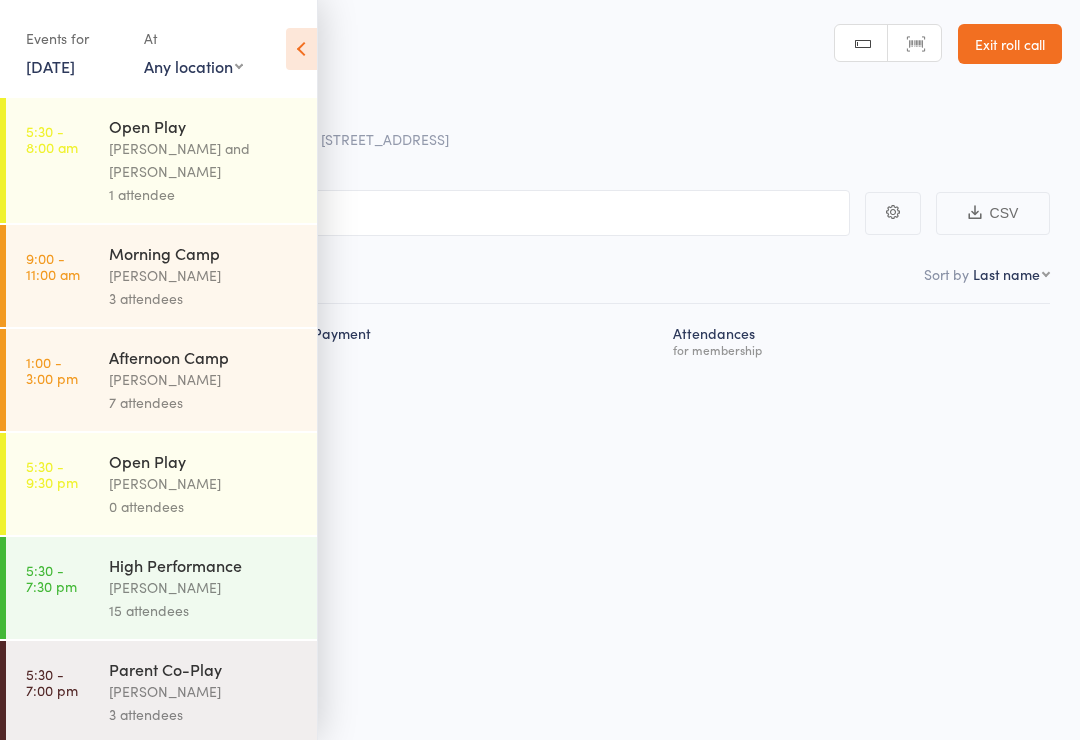 click on "[PERSON_NAME]" at bounding box center (204, 587) 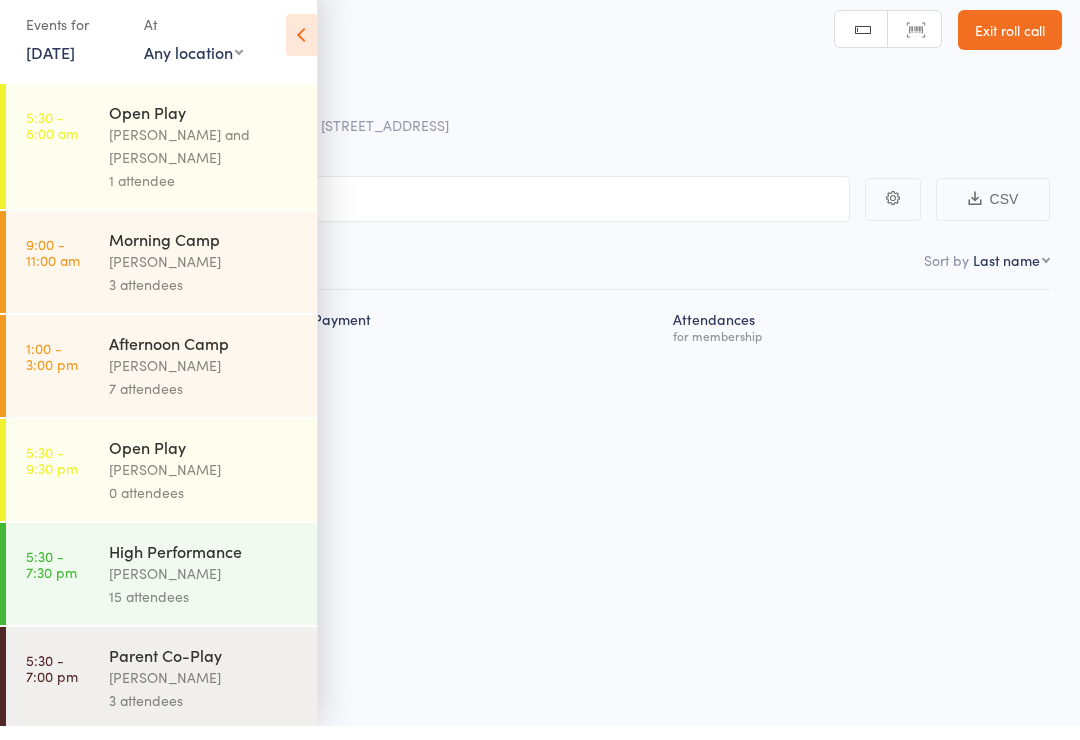 scroll, scrollTop: 14, scrollLeft: 0, axis: vertical 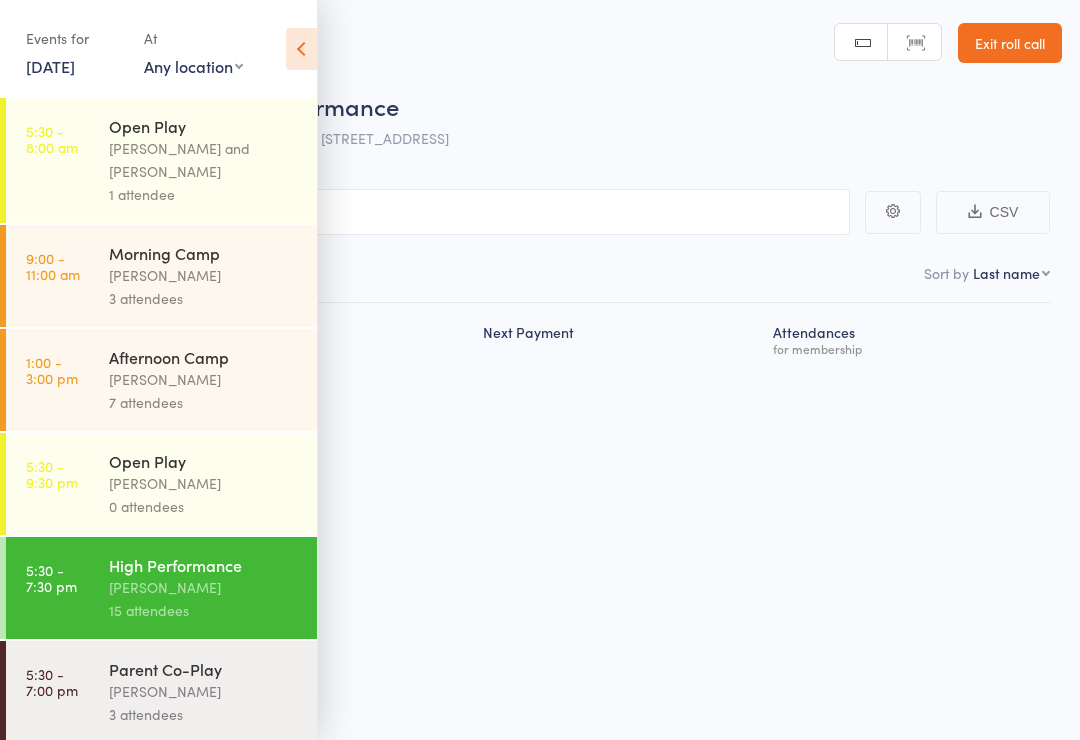 click on "[PERSON_NAME]" at bounding box center [204, 587] 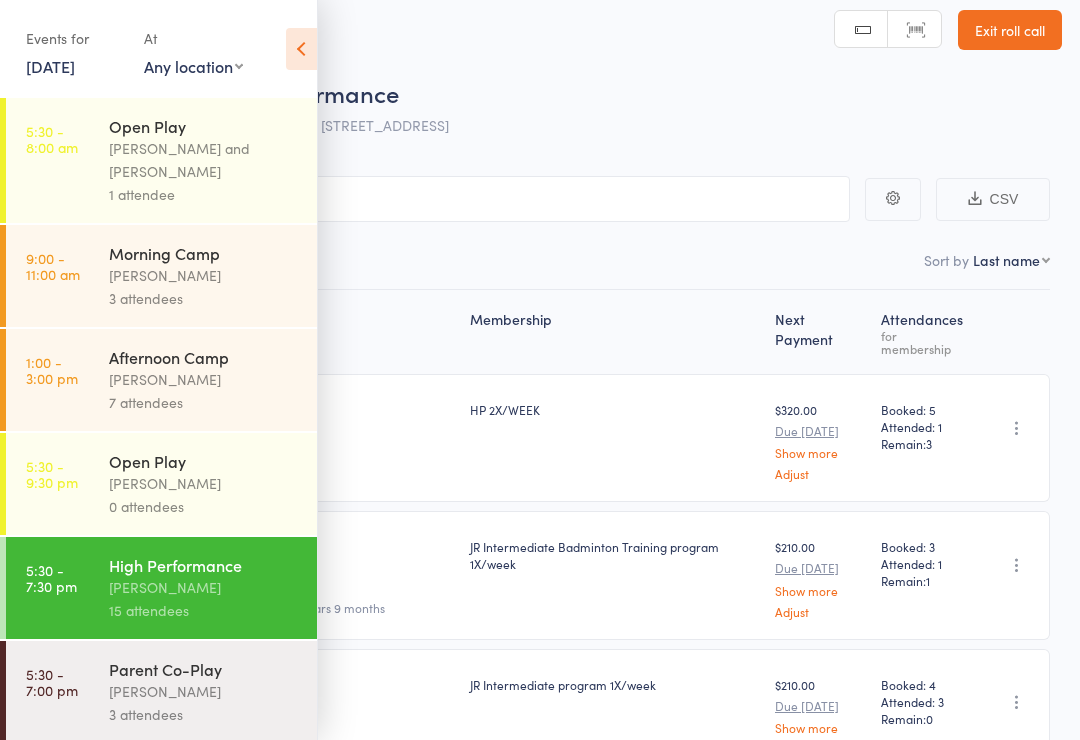 click at bounding box center [301, 49] 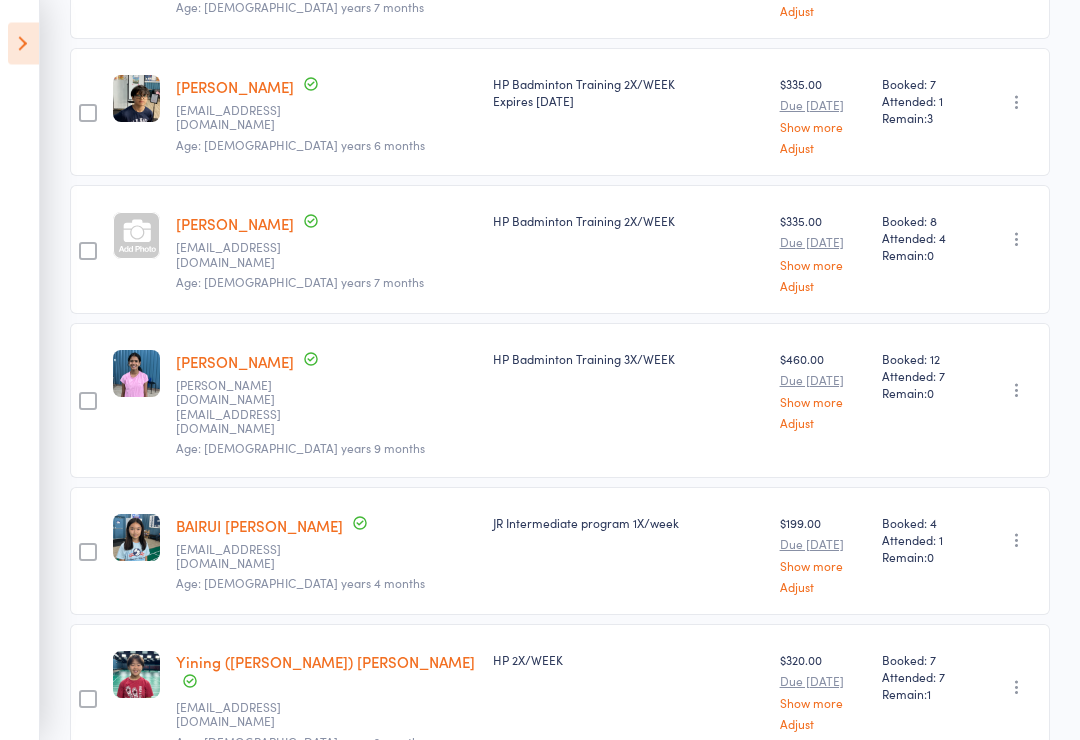 scroll, scrollTop: 1027, scrollLeft: 0, axis: vertical 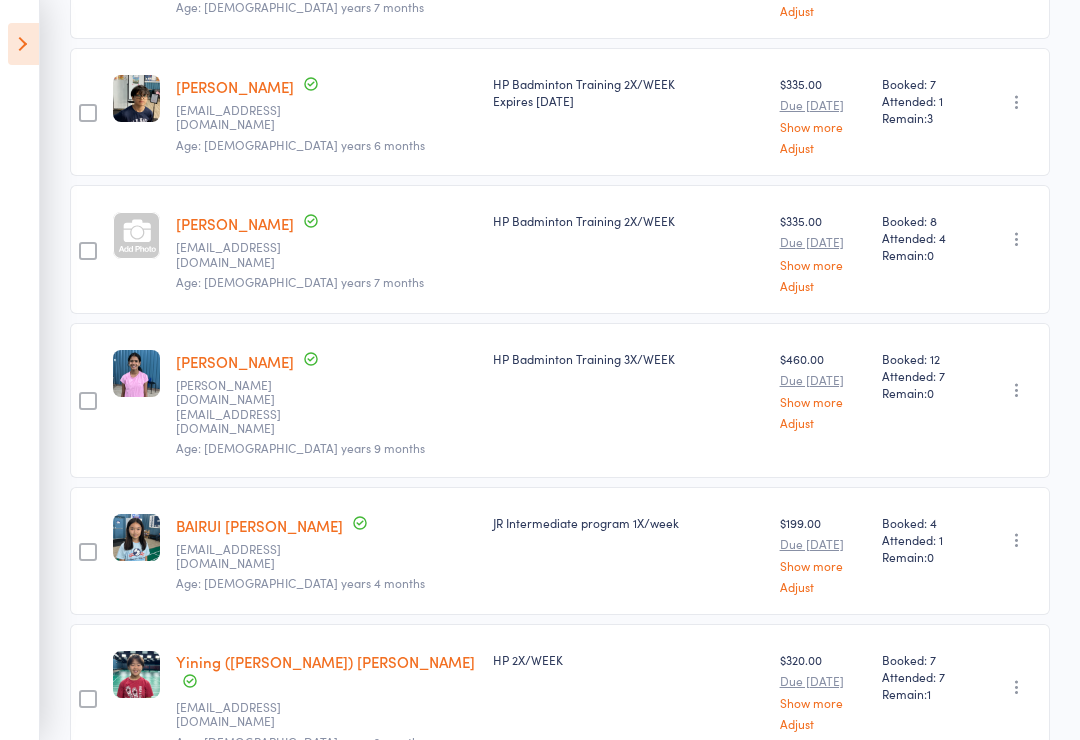 click at bounding box center [23, 44] 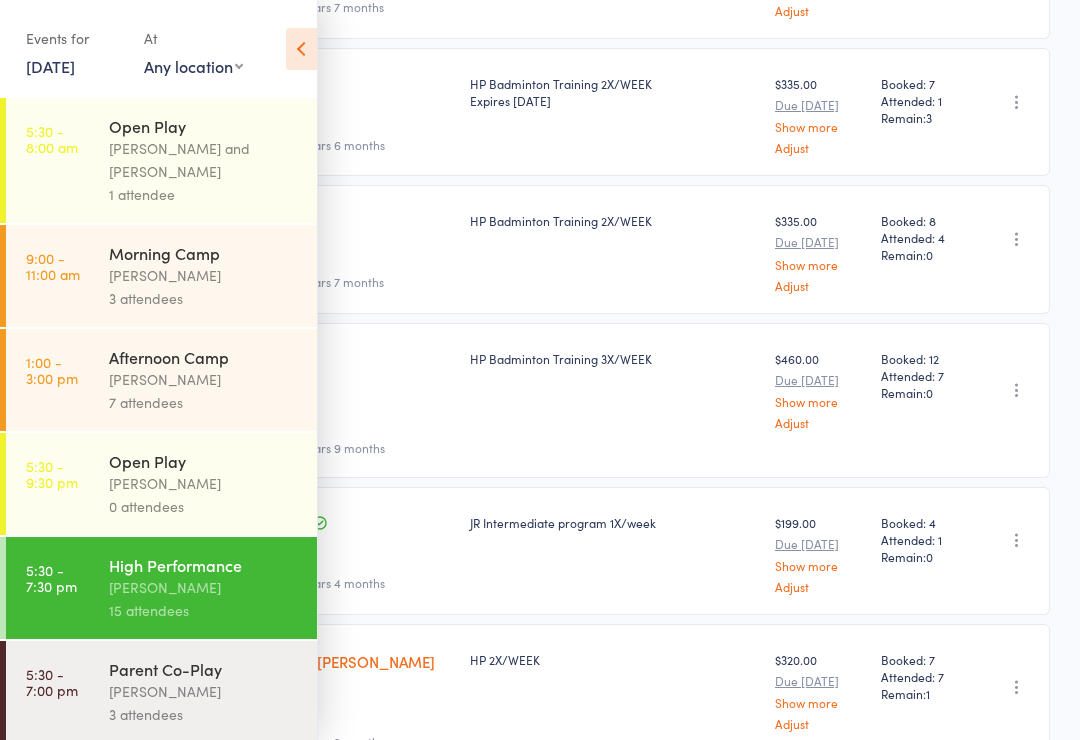 click on "0 attendees" at bounding box center (204, 506) 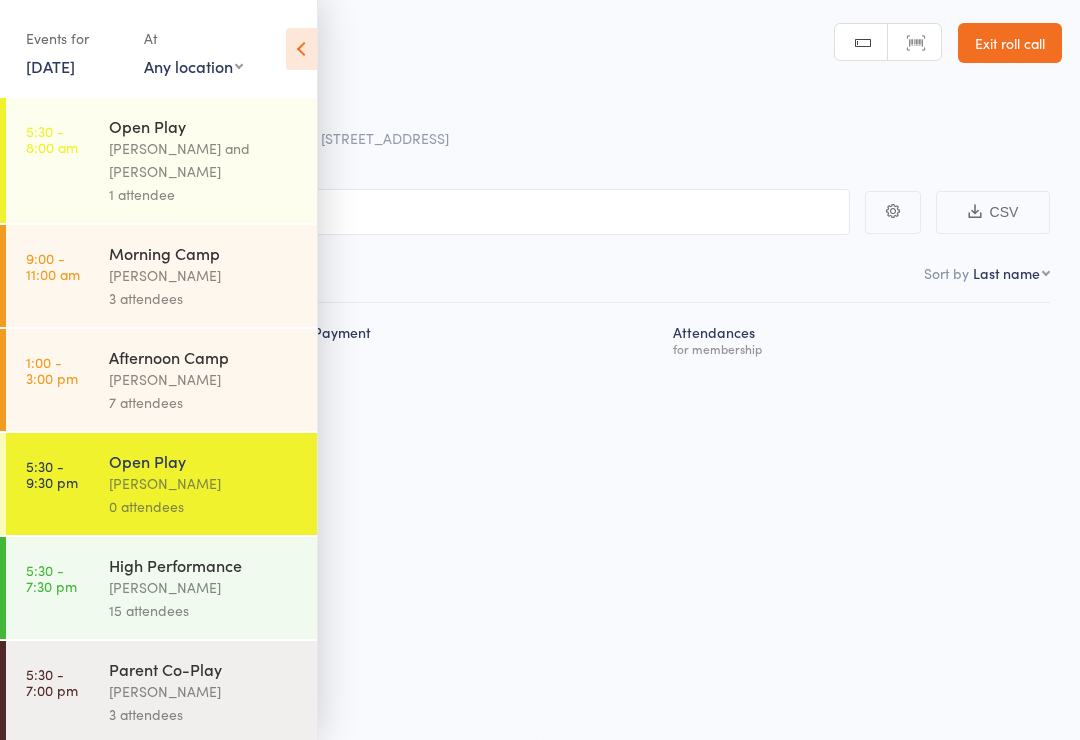 scroll, scrollTop: 0, scrollLeft: 0, axis: both 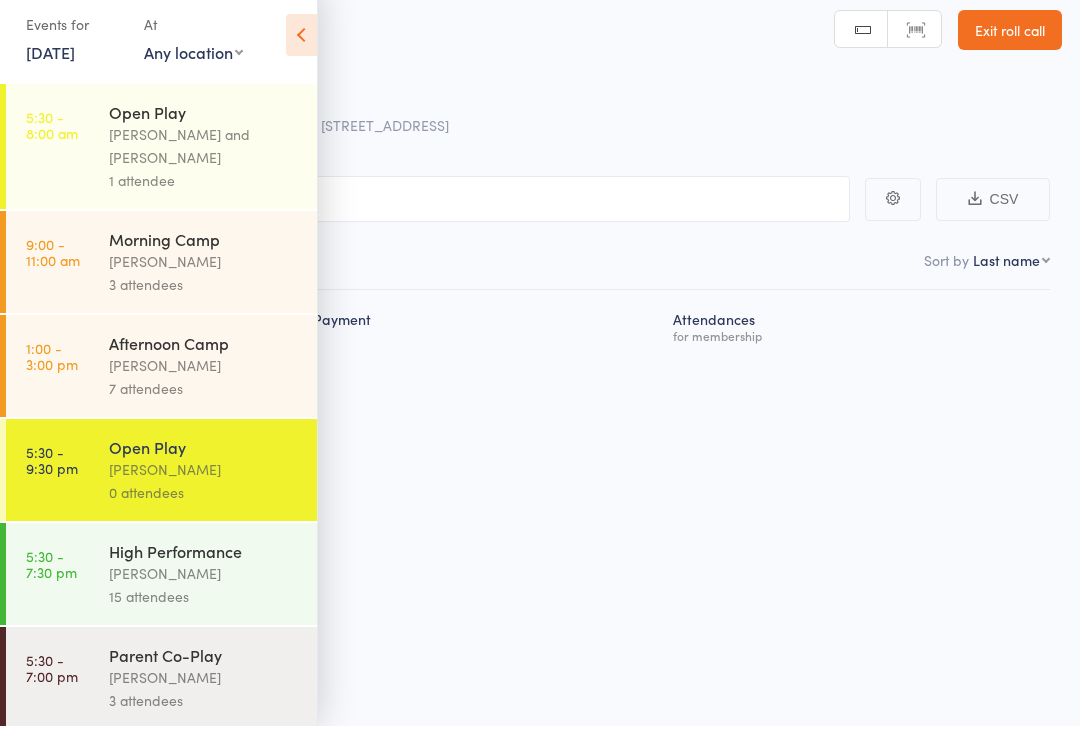 click at bounding box center [301, 49] 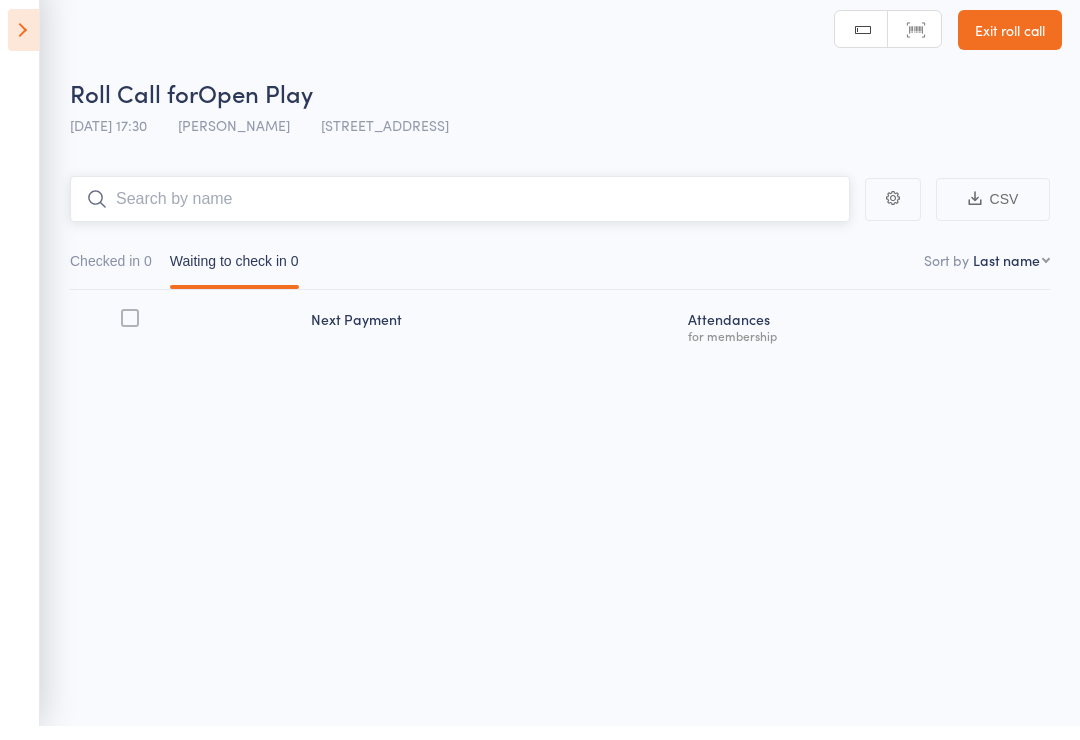 click at bounding box center (460, 213) 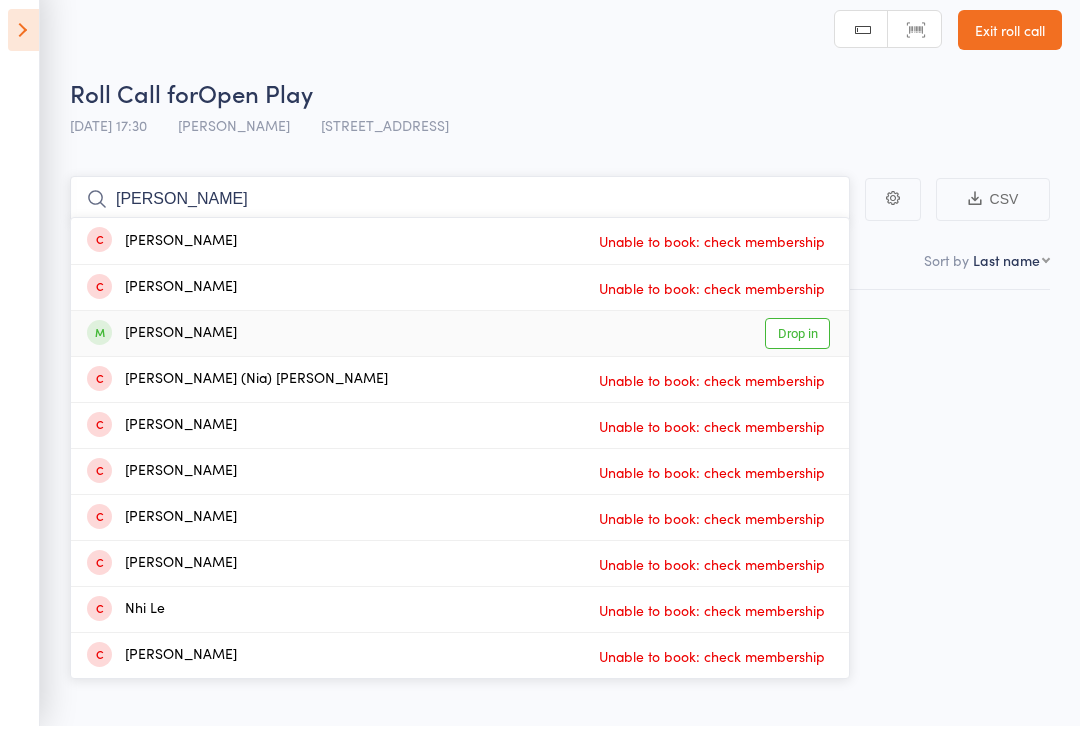 type on "Nghi" 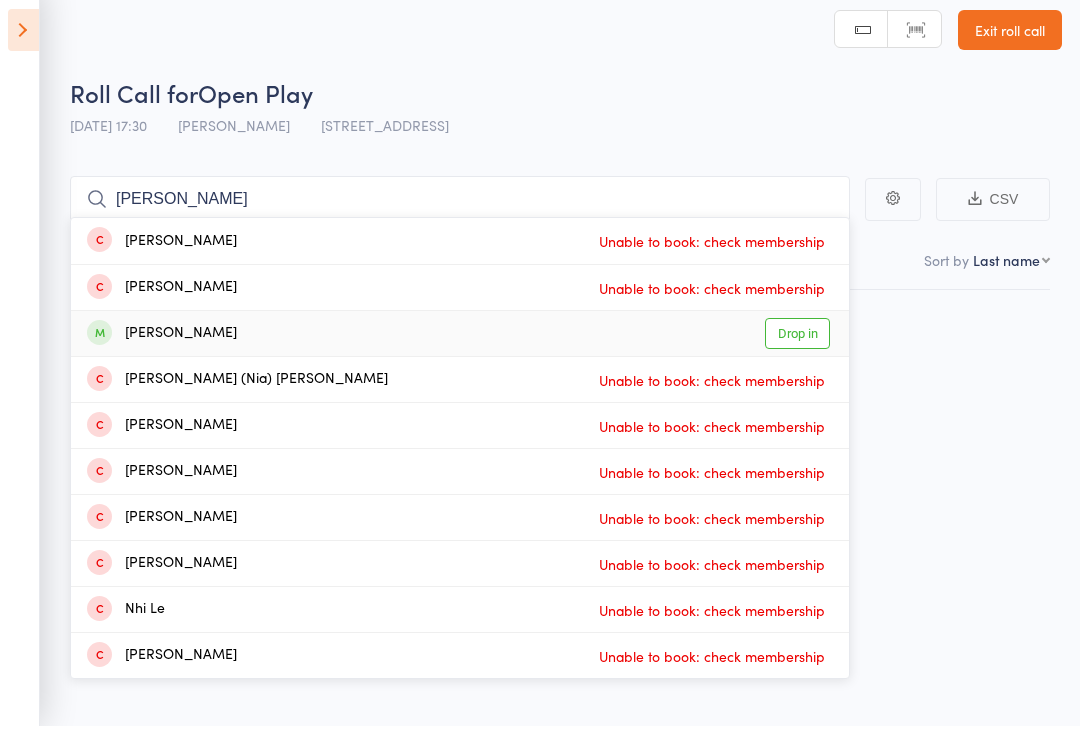 click on "Drop in" at bounding box center [797, 347] 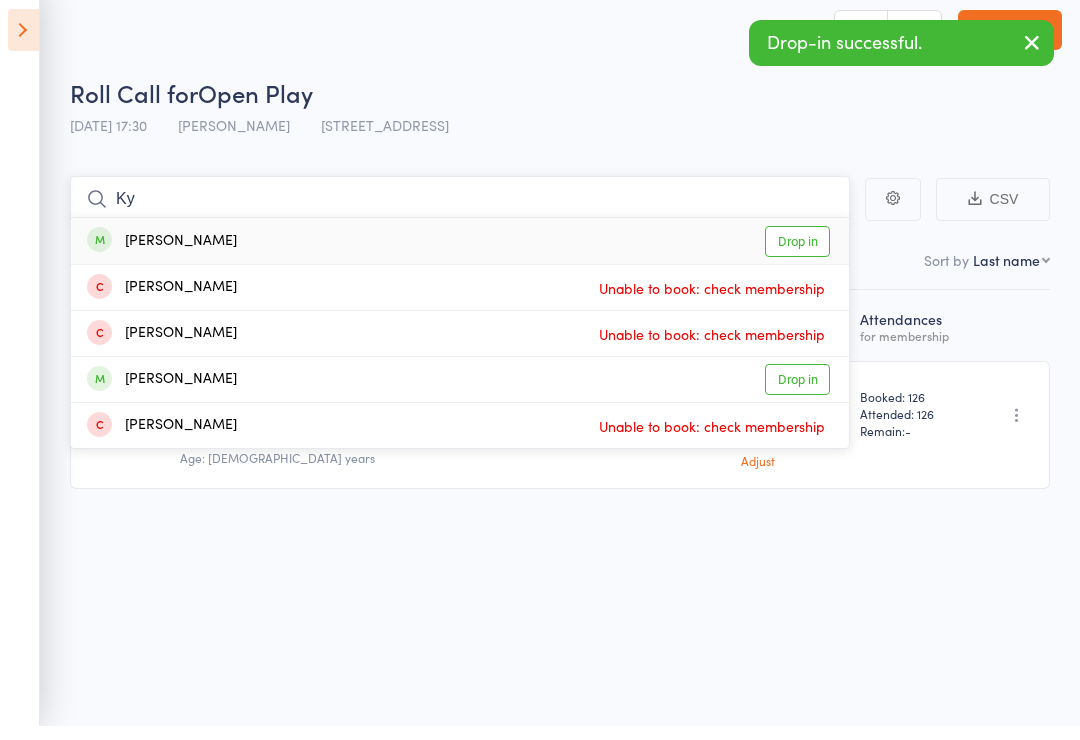 type on "Ky" 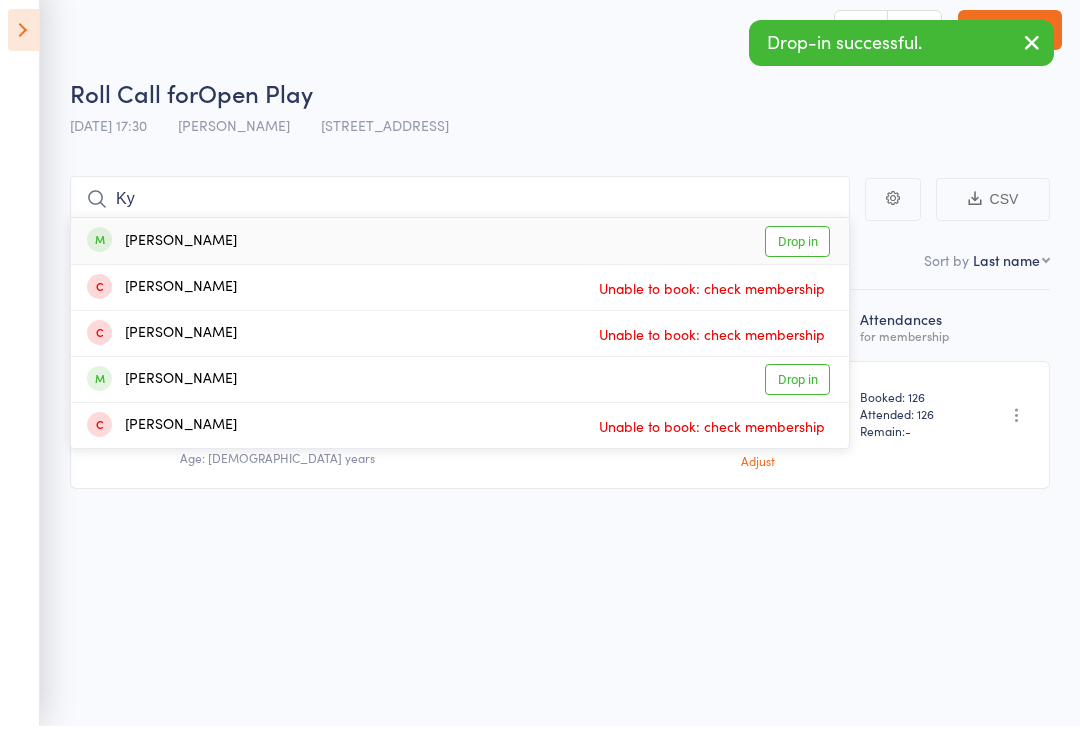 click on "Drop in" at bounding box center [797, 255] 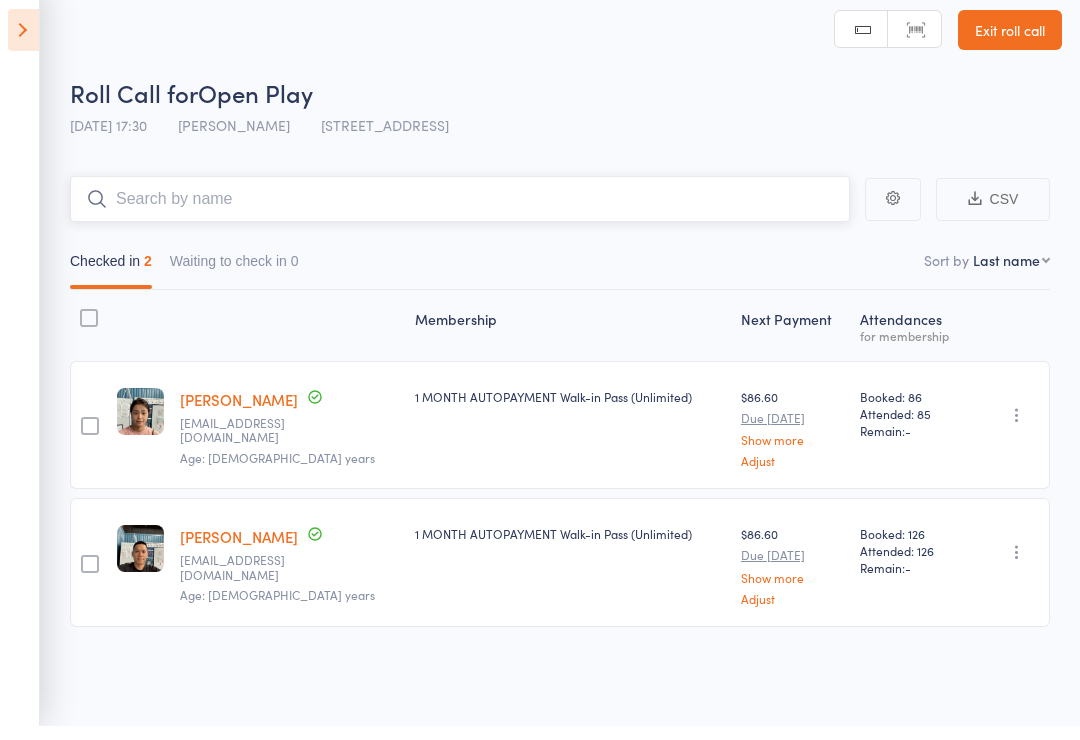 scroll, scrollTop: 14, scrollLeft: 0, axis: vertical 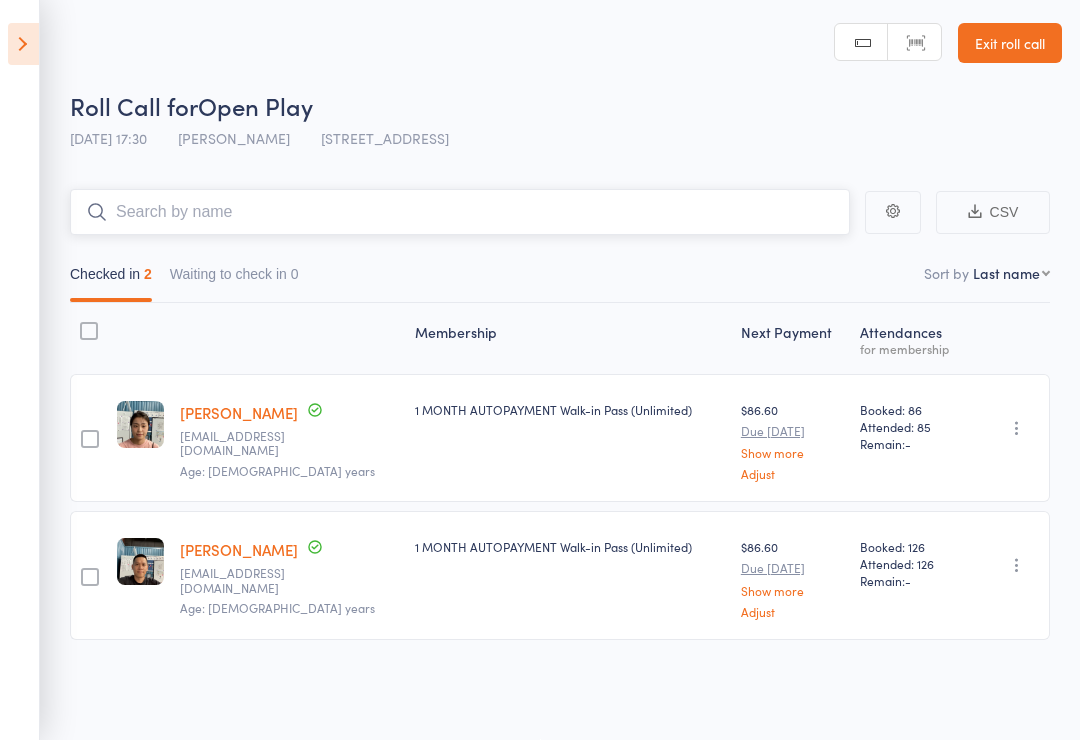 click at bounding box center [460, 212] 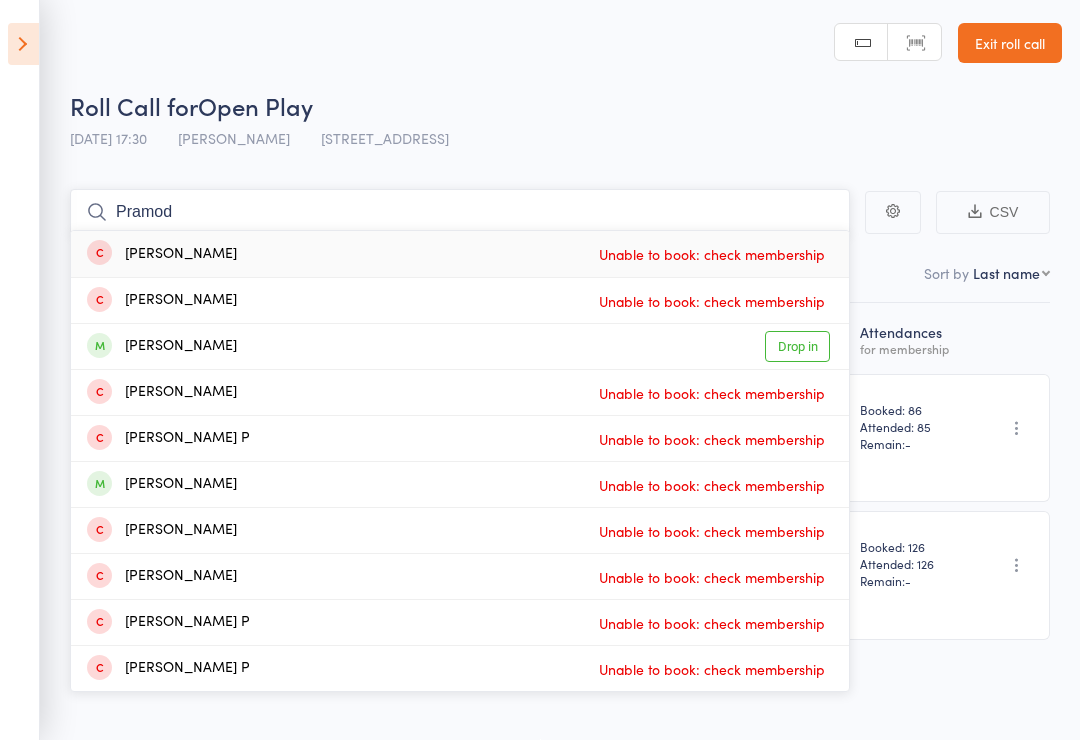 type on "Pramod" 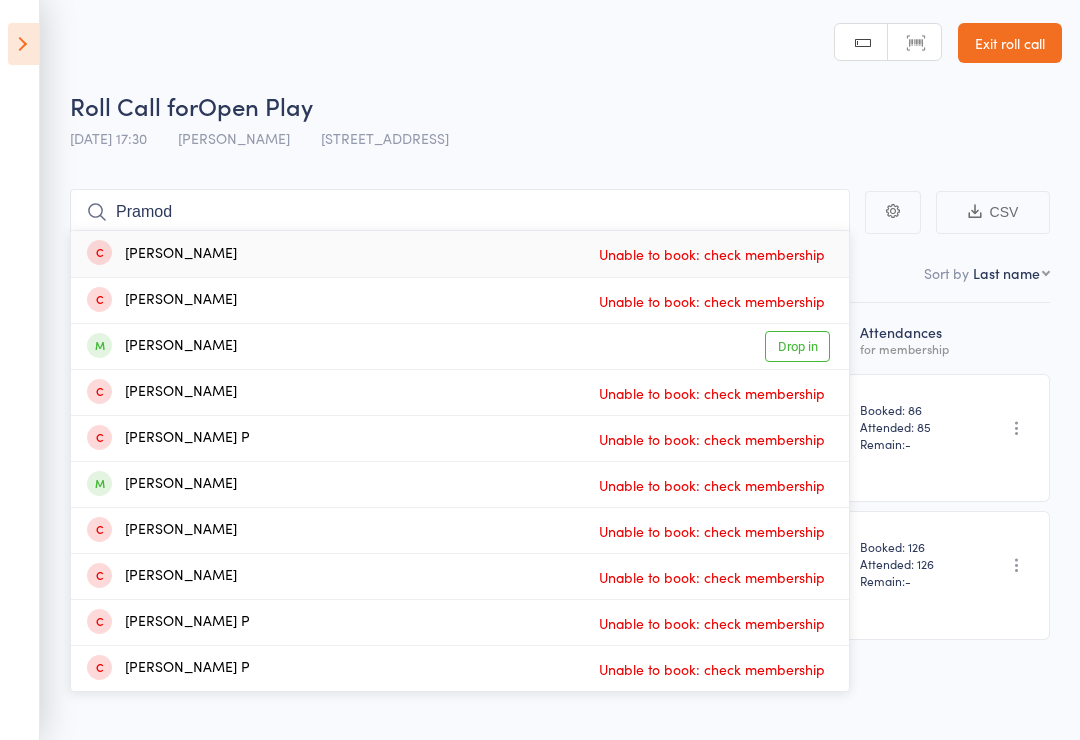click on "Drop in" at bounding box center (797, 346) 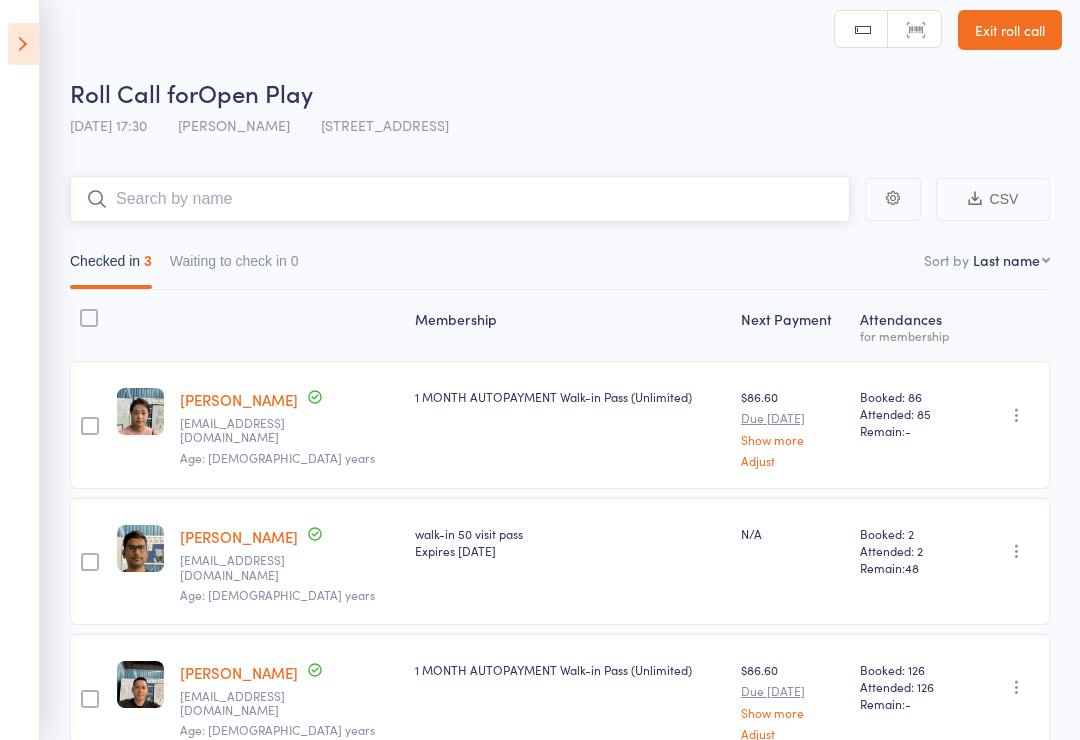 click on "Checked in  3 Waiting to check in  0" at bounding box center [560, 266] 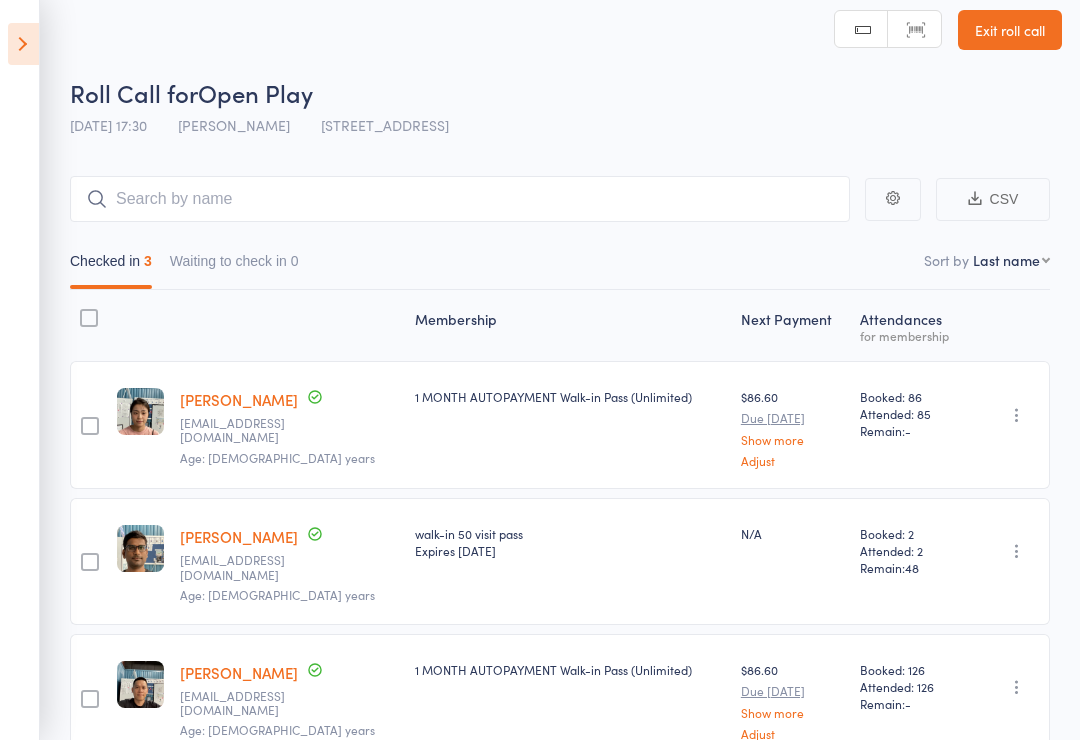 click on "First name Last name Birthday today? Behind on payments? Check in time Next payment date Next payment amount Membership name Membership expires Classes booked Classes attended Classes remaining" at bounding box center [1011, 260] 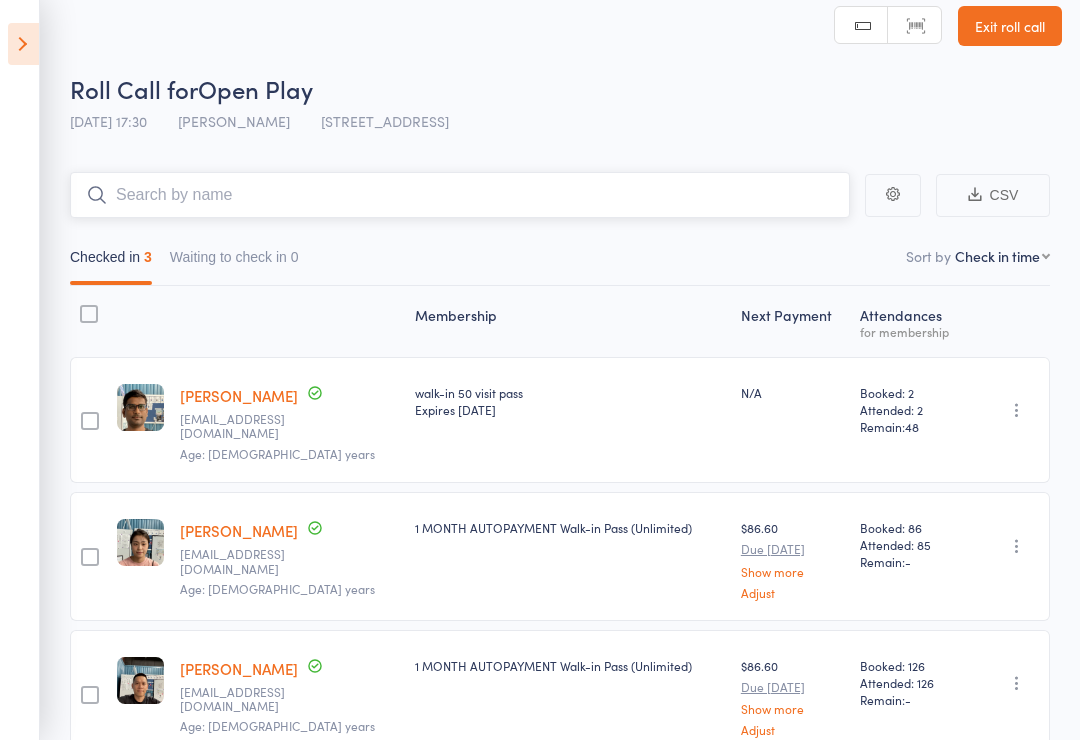 click at bounding box center [460, 195] 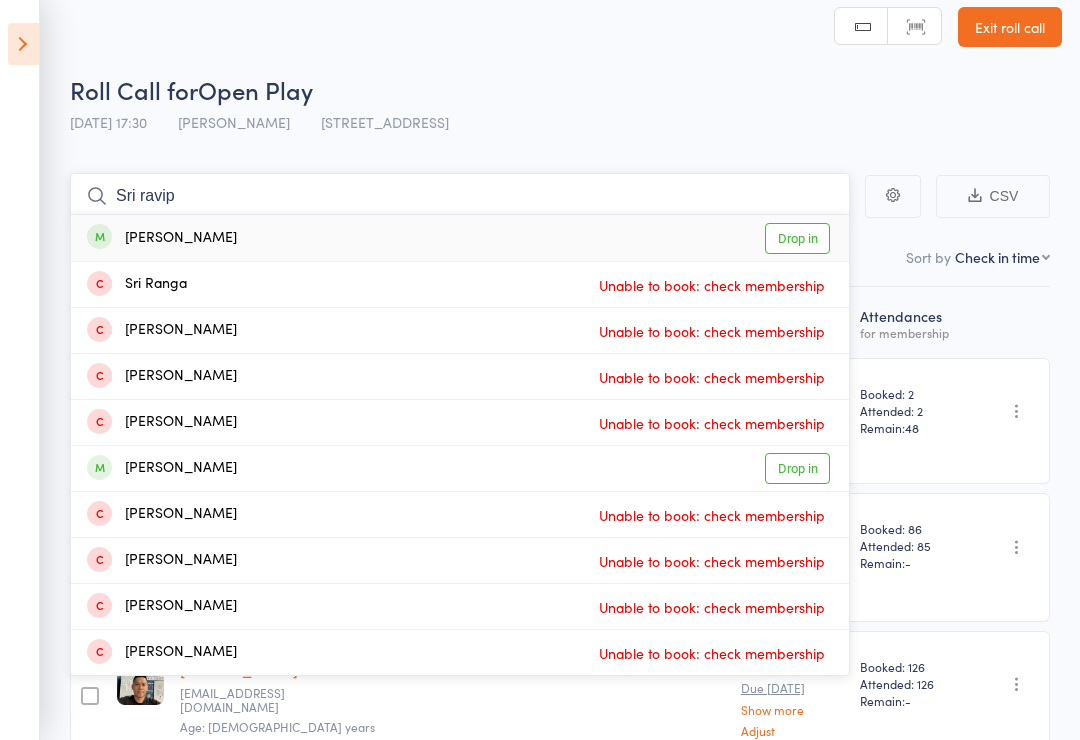 type on "Sri ravip" 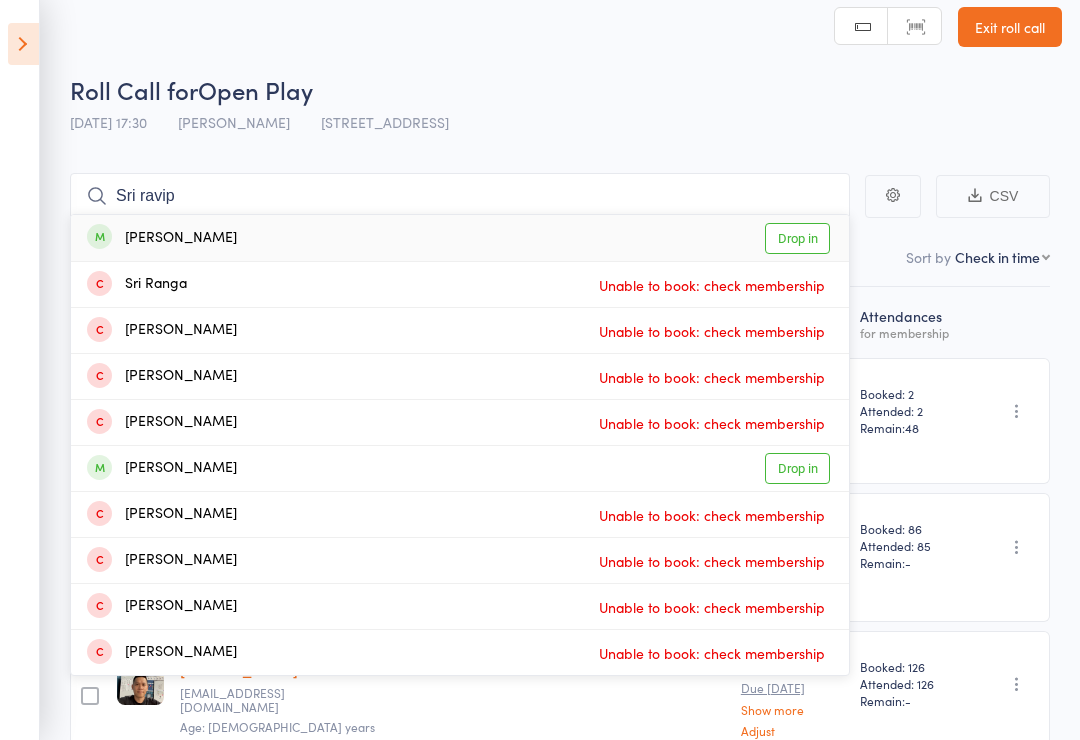 click on "Drop in" at bounding box center [797, 238] 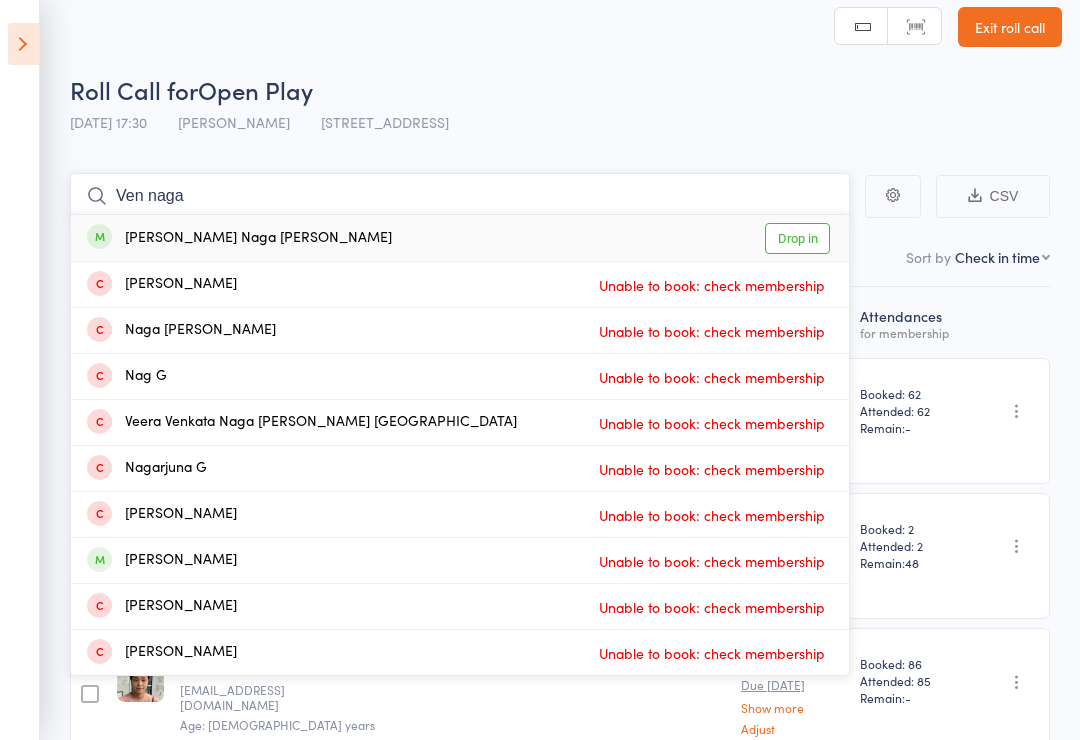 type on "Ven naga" 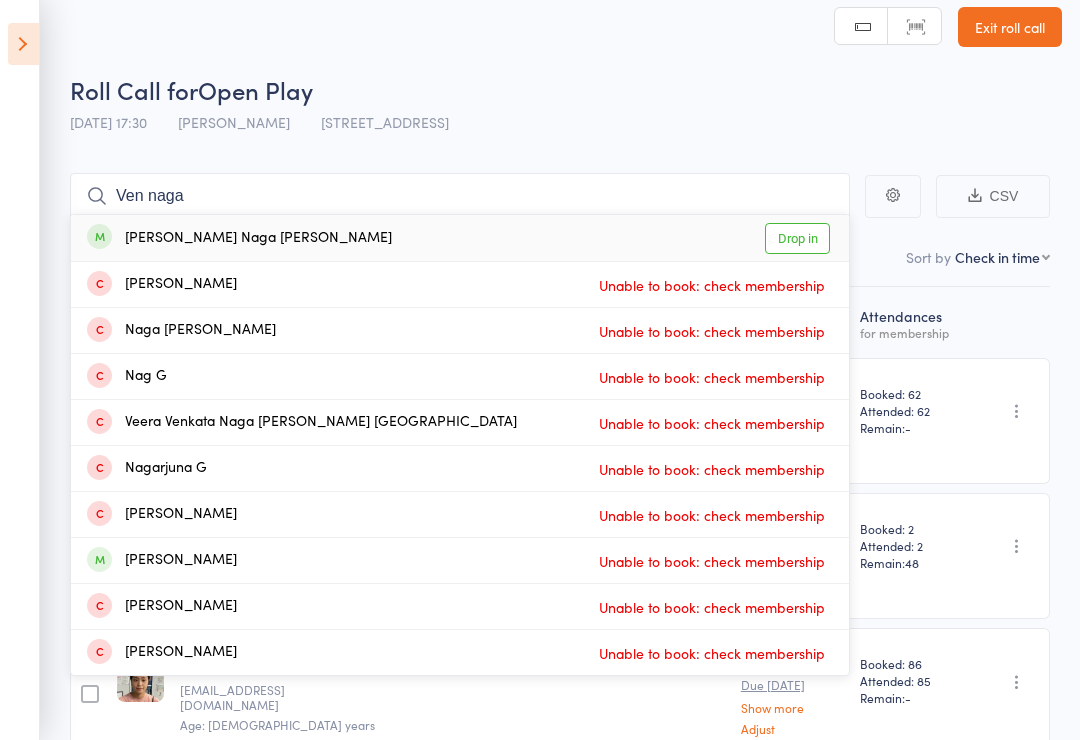 click on "Drop in" at bounding box center [797, 238] 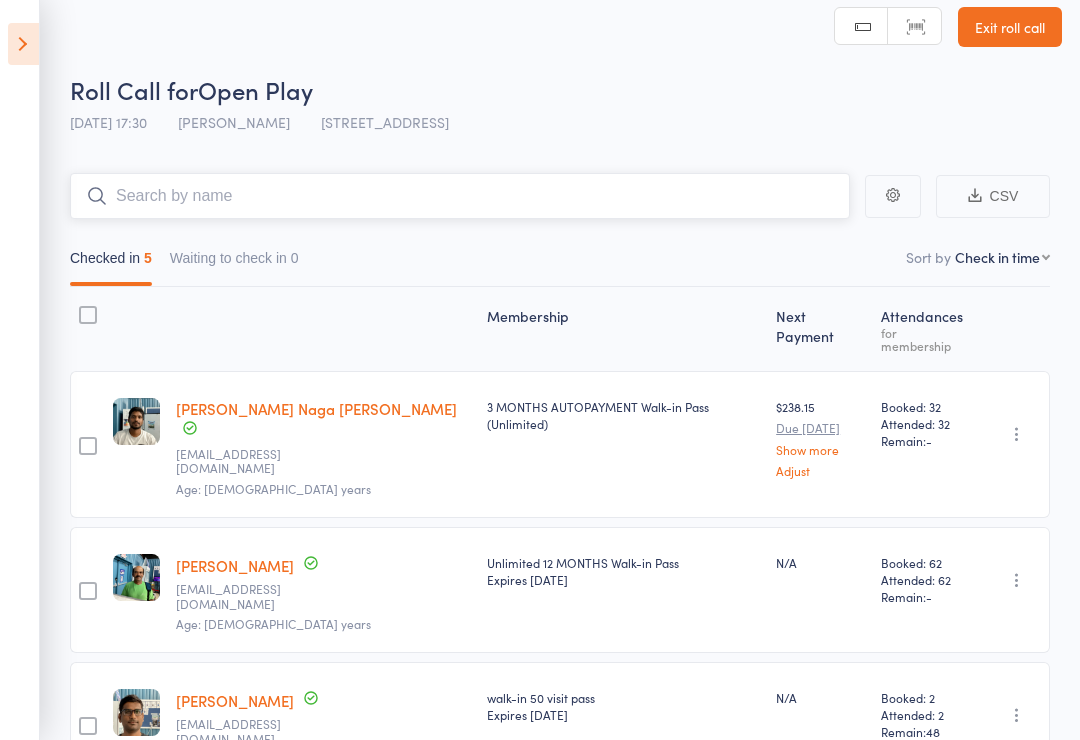 scroll, scrollTop: 18, scrollLeft: 0, axis: vertical 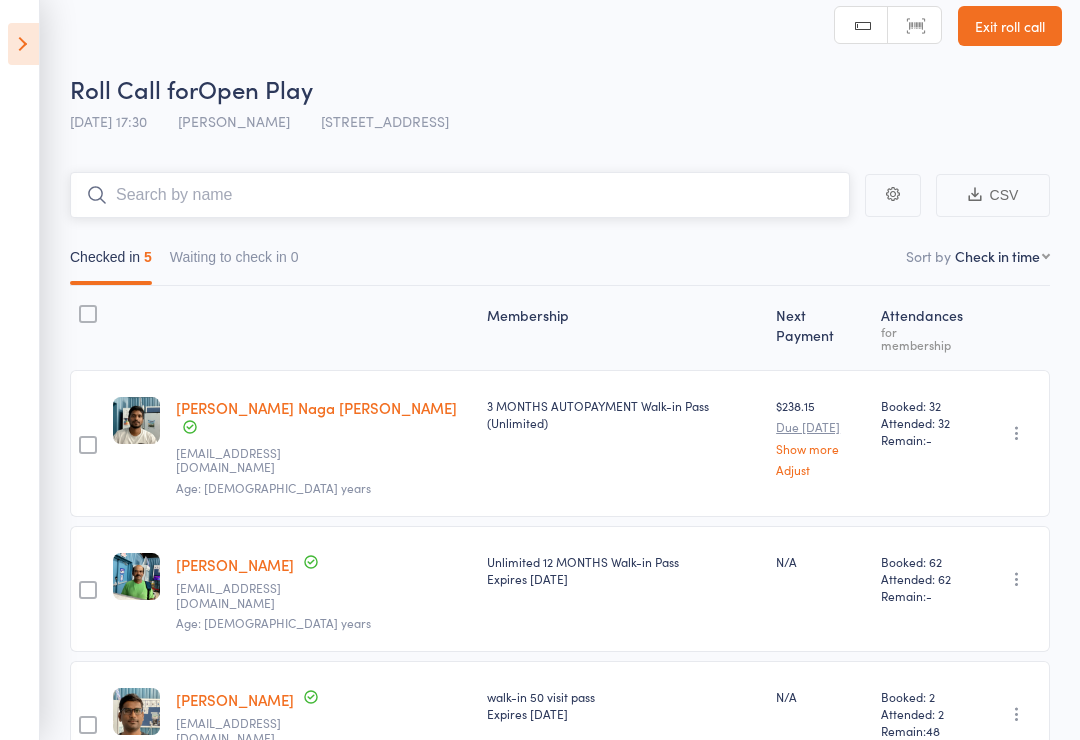click at bounding box center [460, 195] 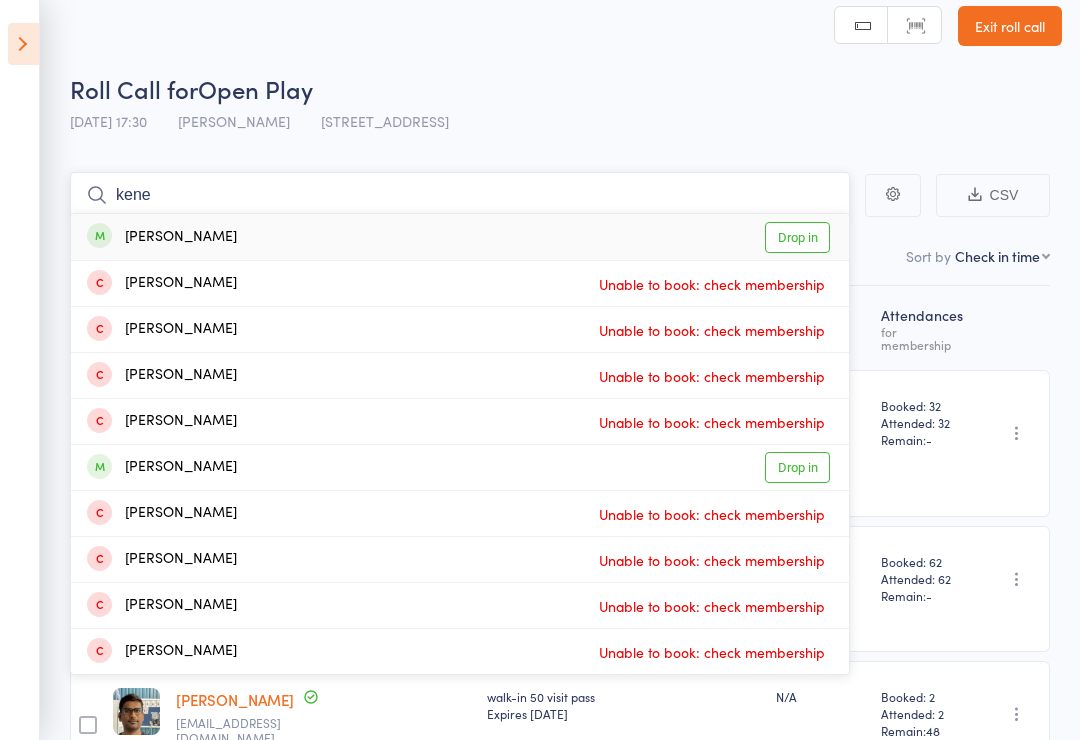 type on "kene" 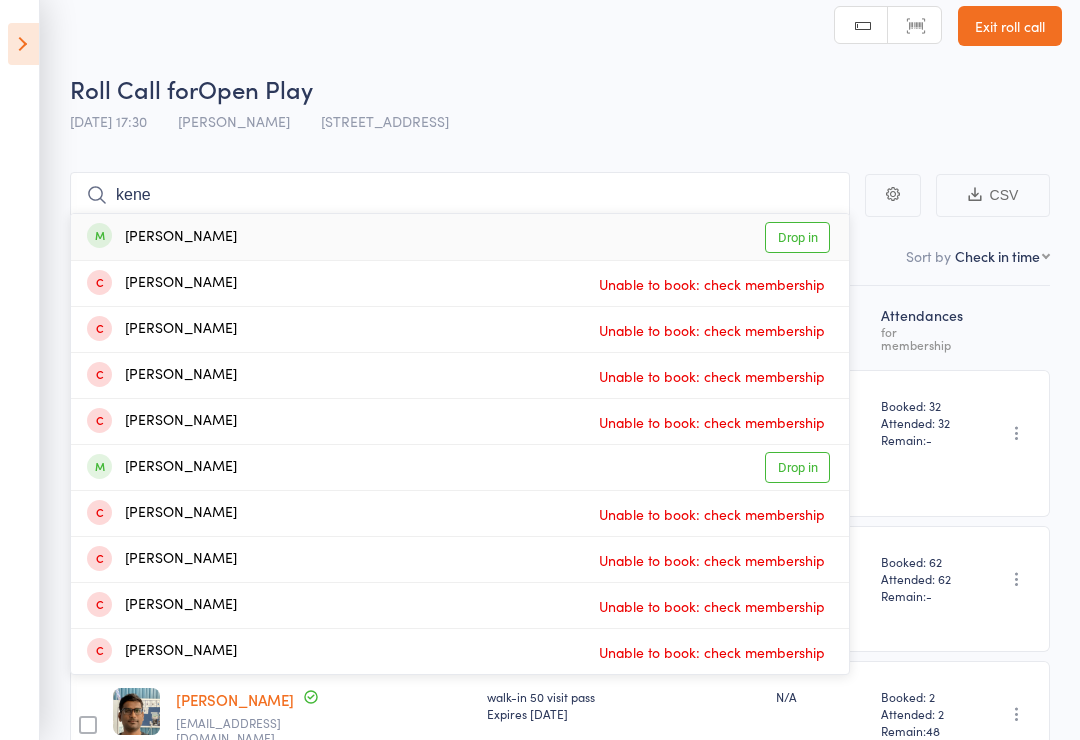 click on "Drop in" at bounding box center (797, 237) 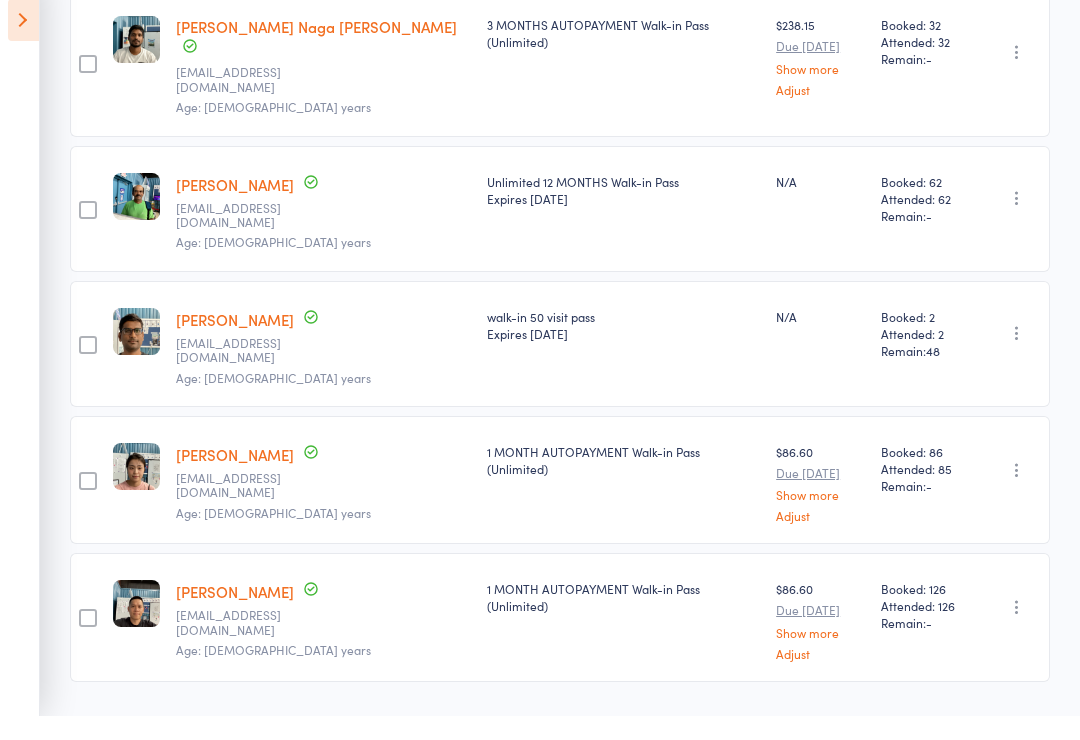 scroll, scrollTop: 0, scrollLeft: 0, axis: both 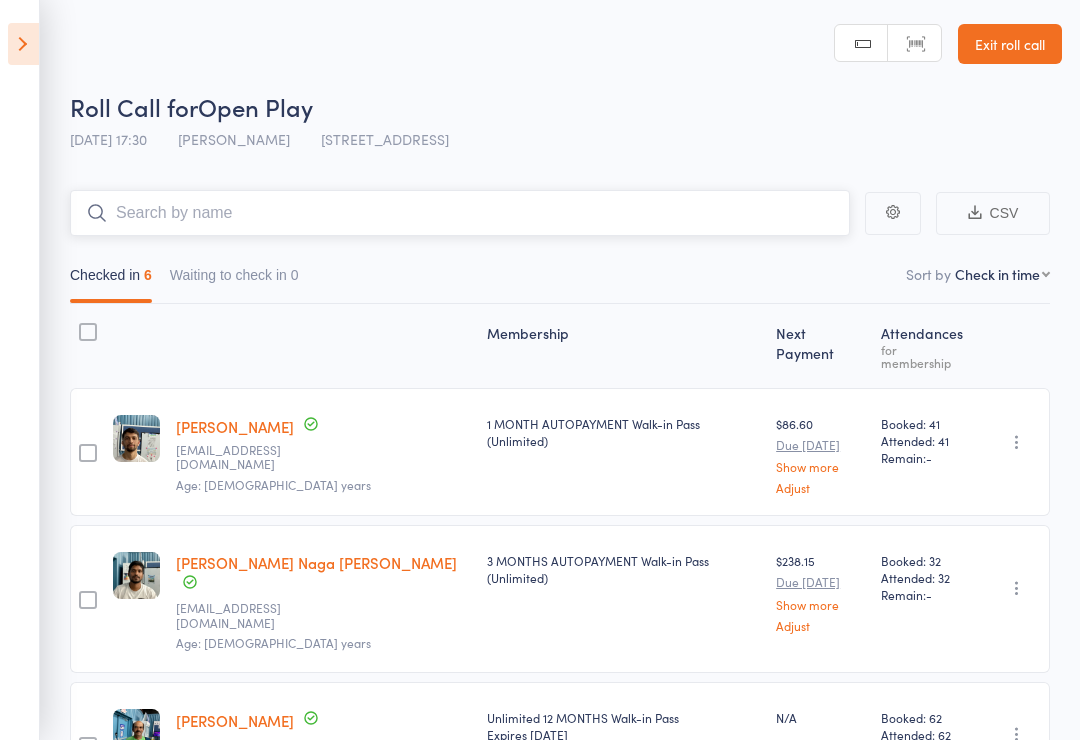 click at bounding box center (460, 213) 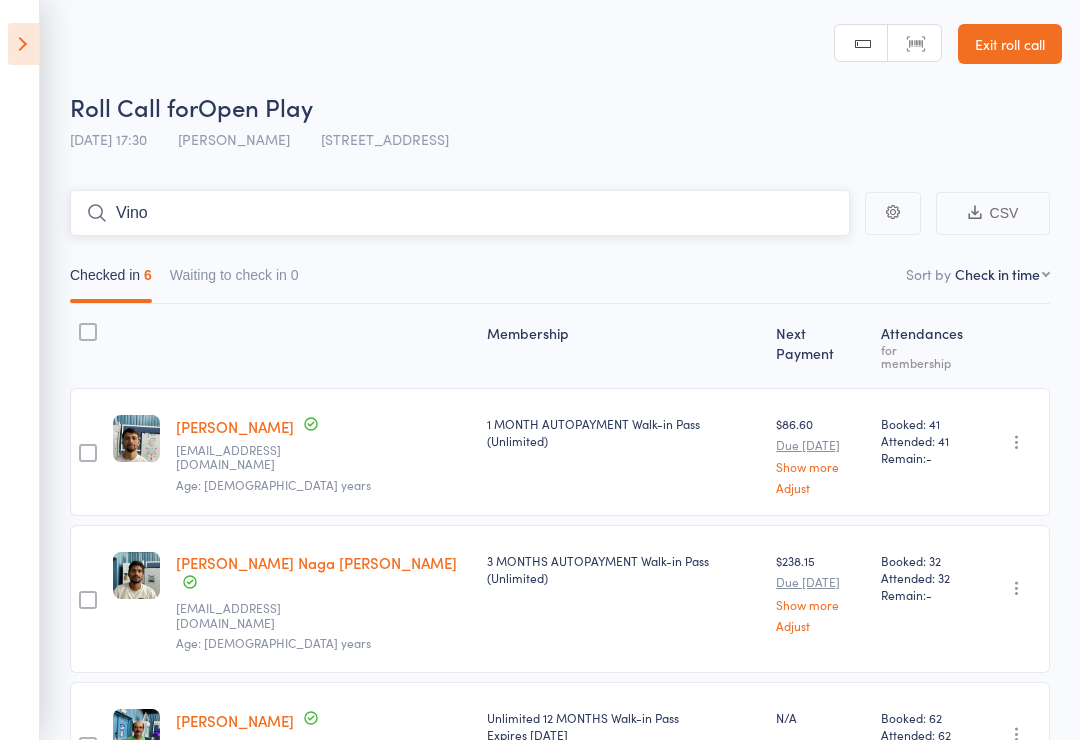 type on "Vinod" 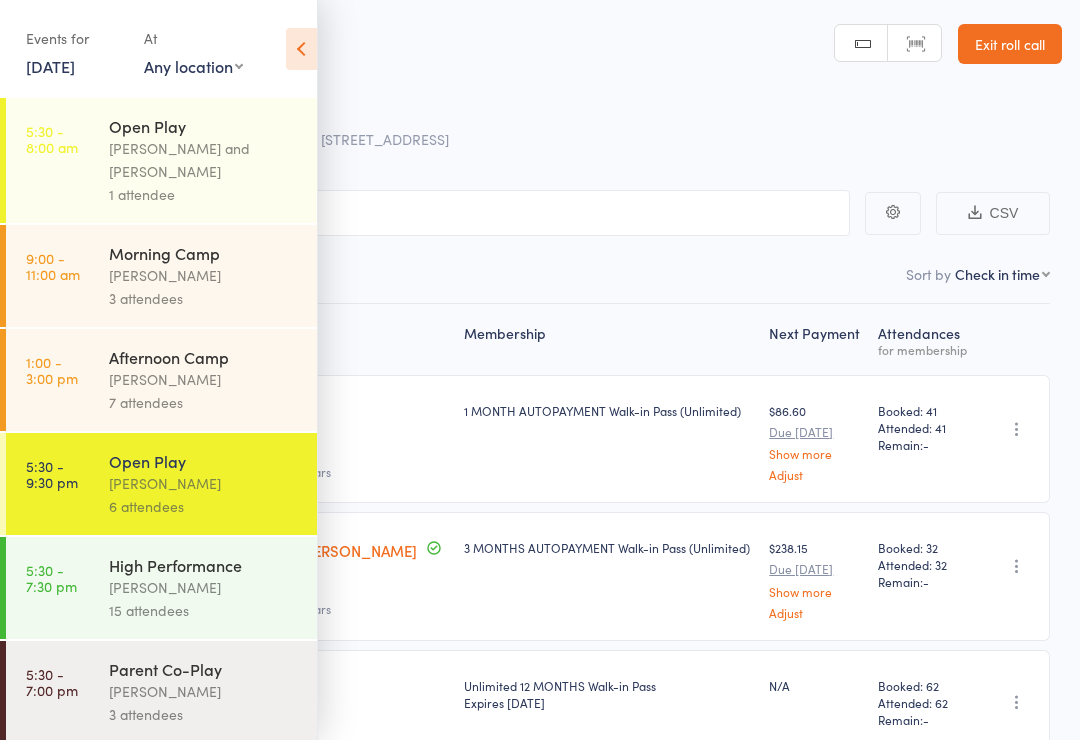 scroll, scrollTop: 0, scrollLeft: 0, axis: both 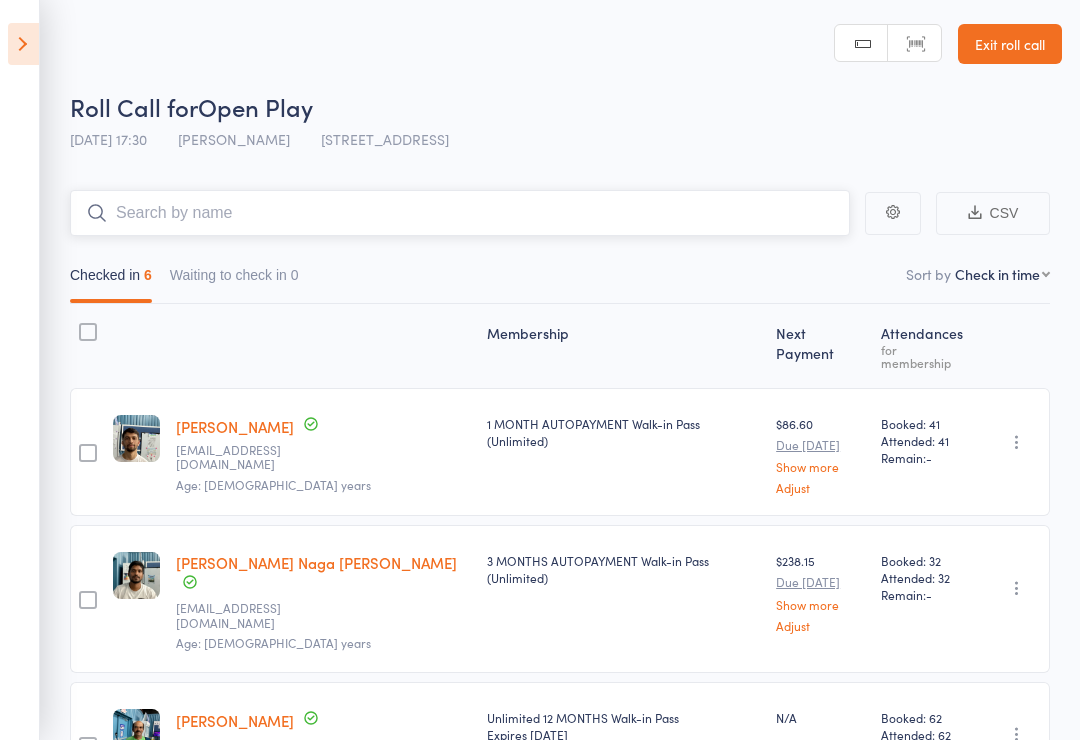 click at bounding box center (460, 213) 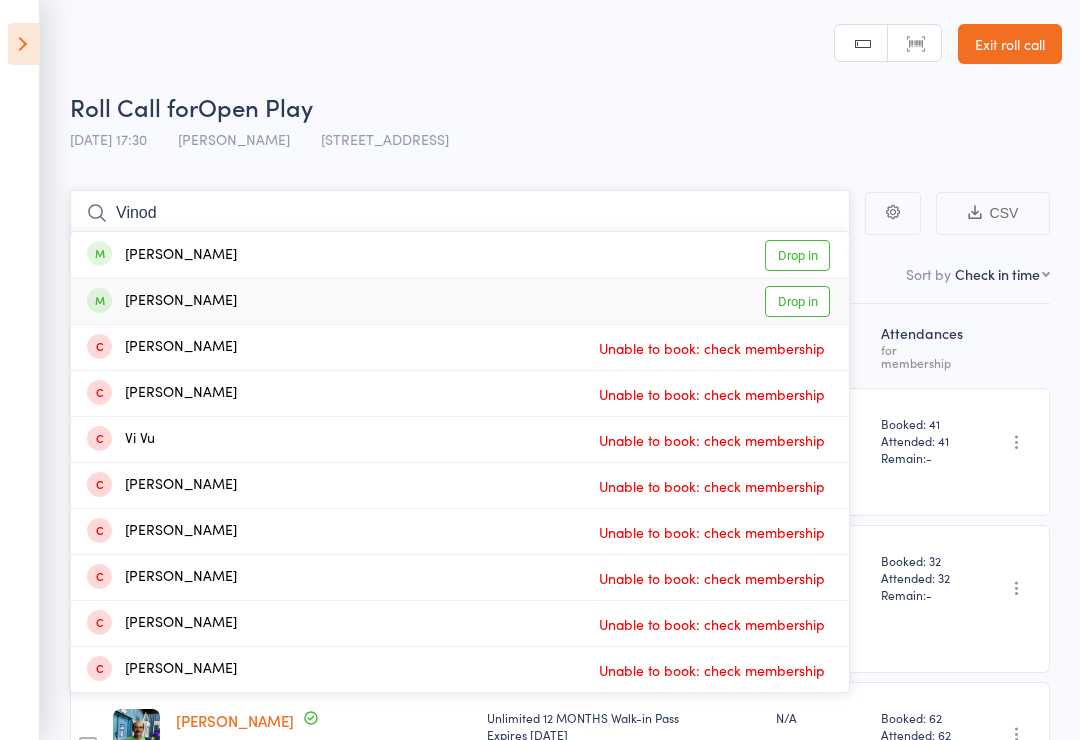 type on "Vinod" 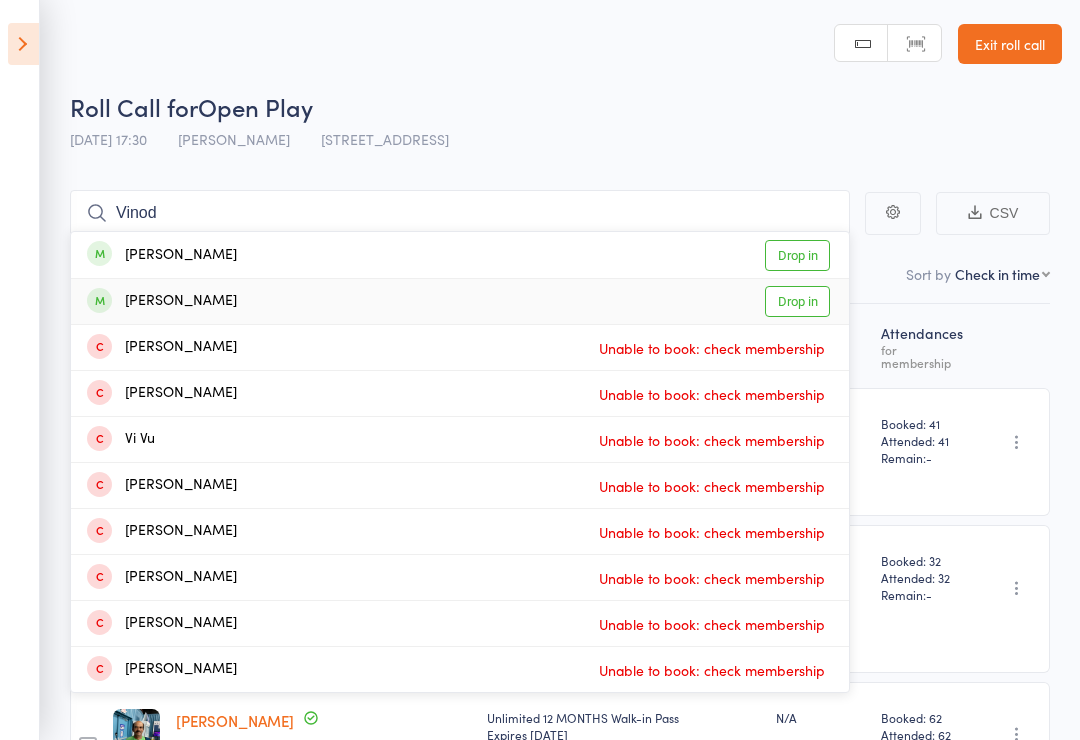 click on "Drop in" at bounding box center (797, 301) 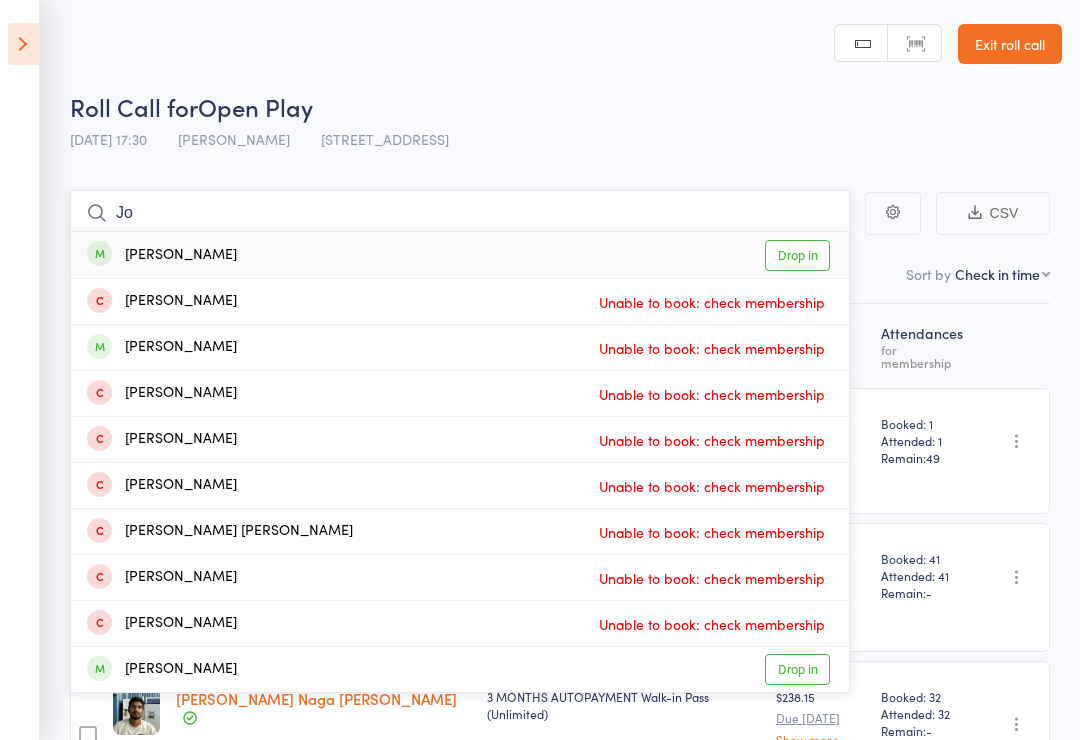 type on "Jo" 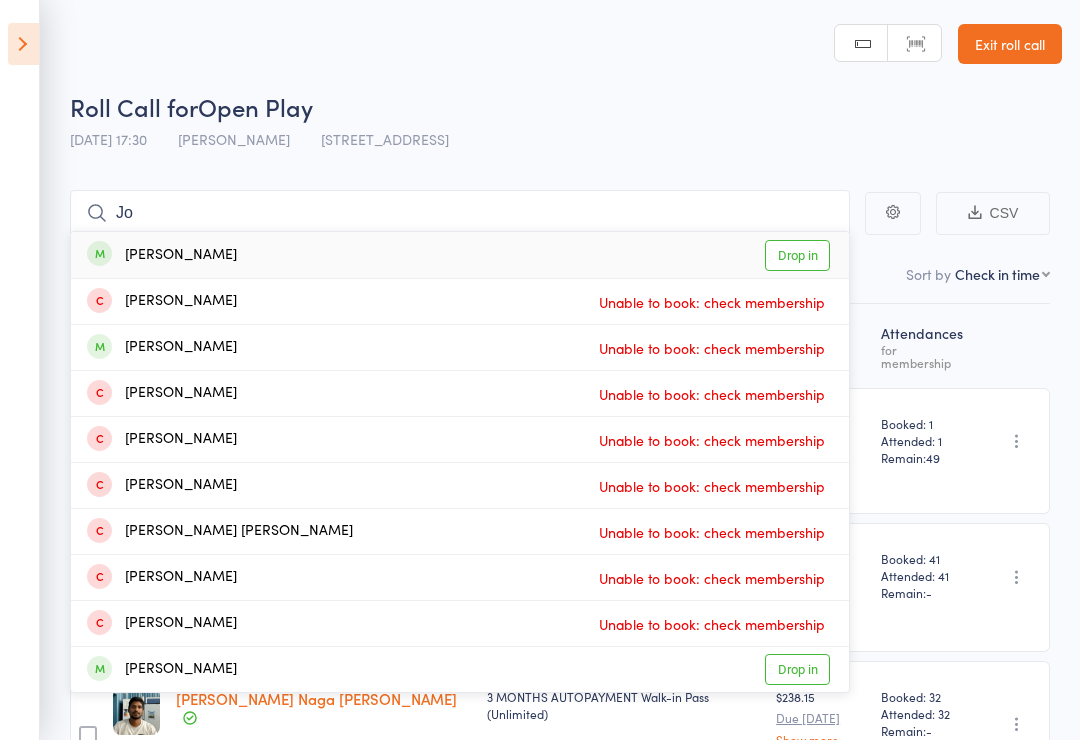 click on "Drop in" at bounding box center [797, 255] 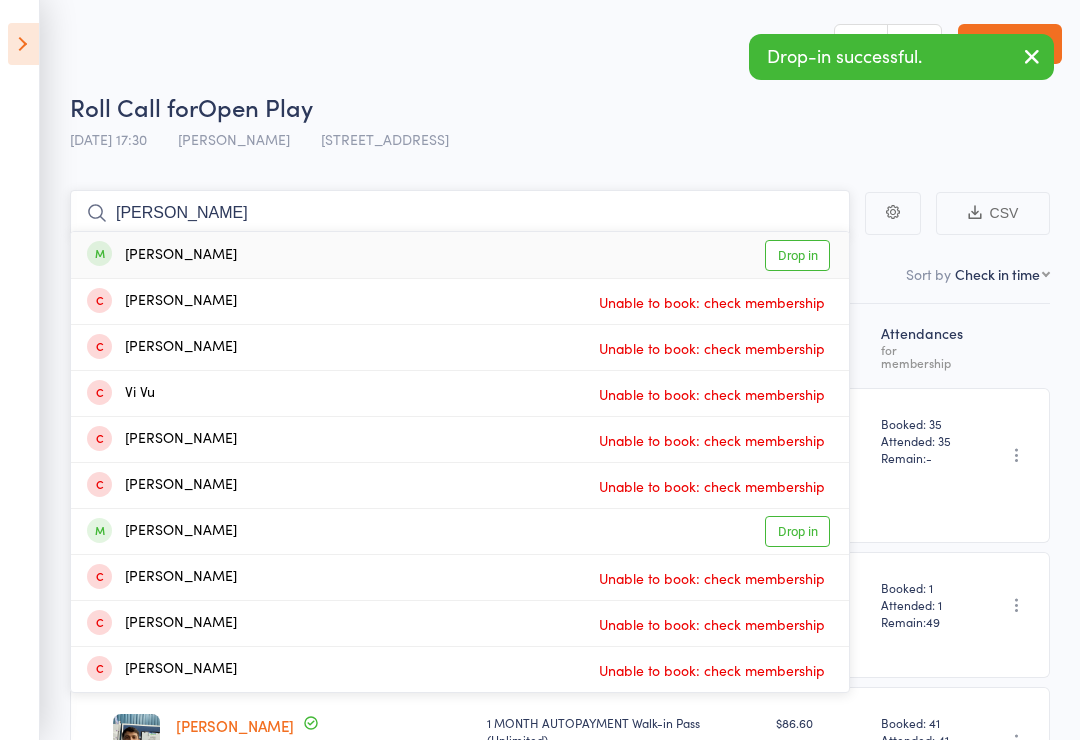 type on "[PERSON_NAME]" 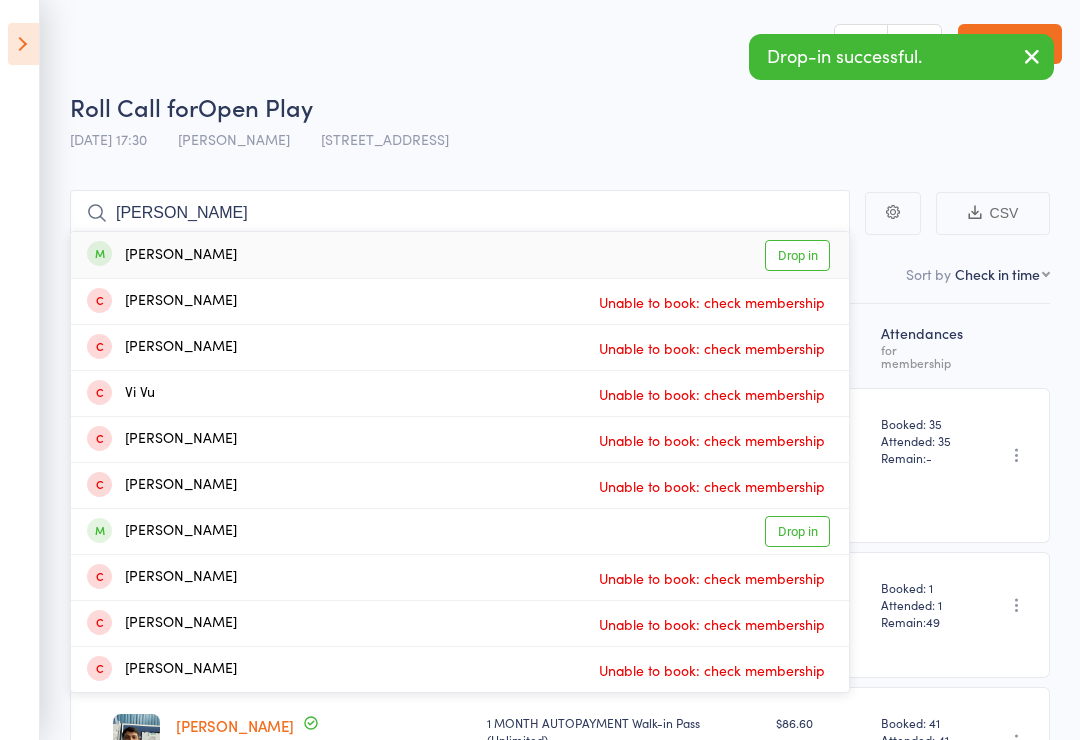 click on "Drop in" at bounding box center (797, 255) 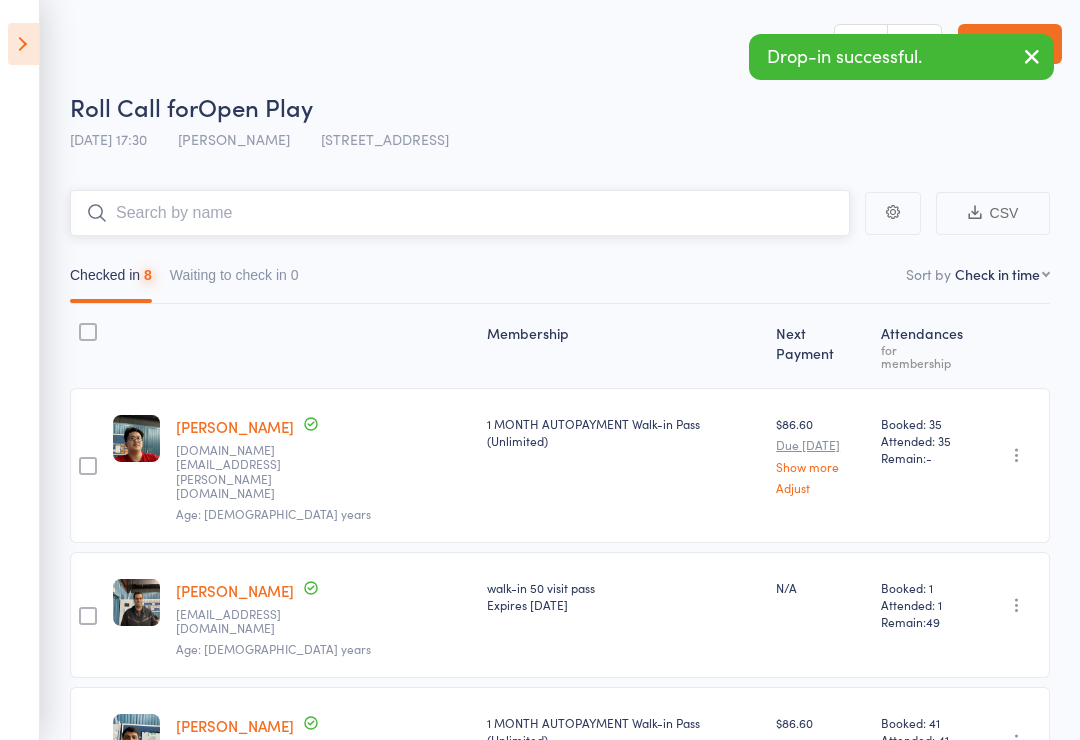 type on "K" 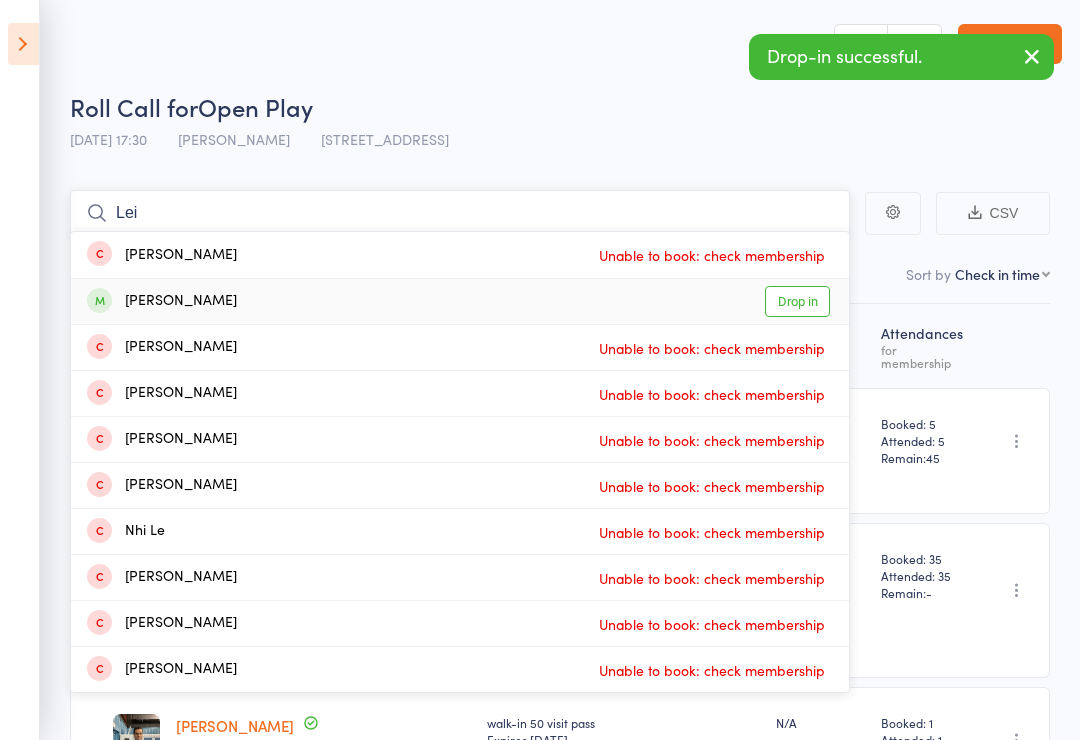 type on "Lei" 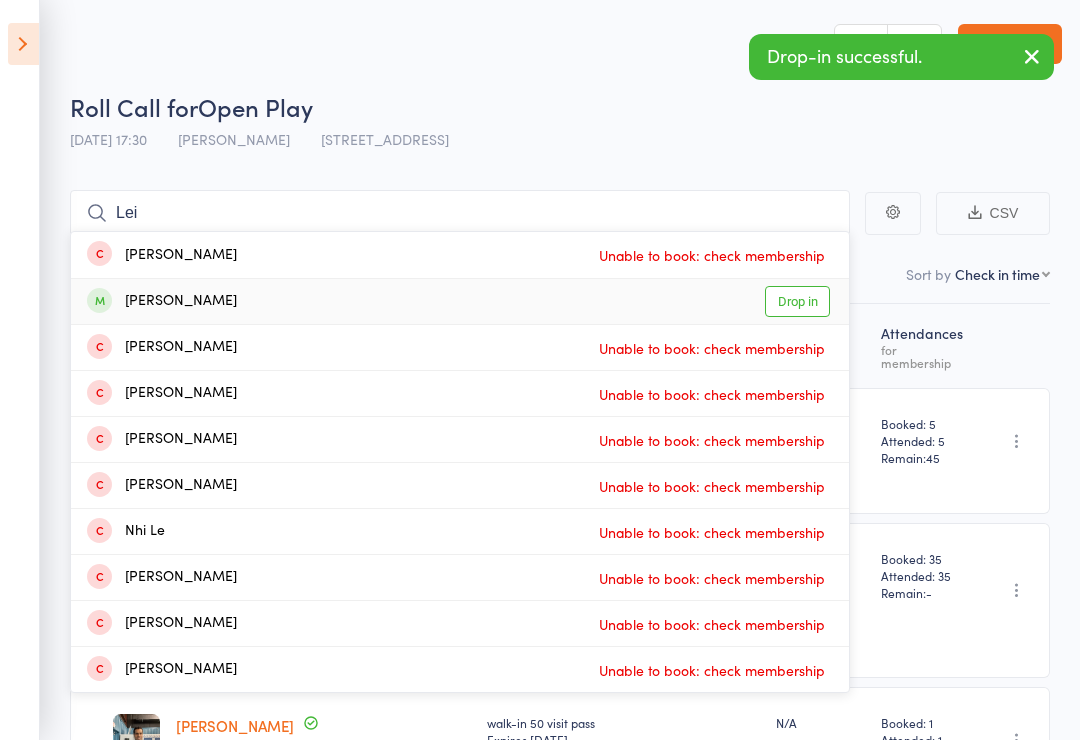 click on "Drop in" at bounding box center (797, 301) 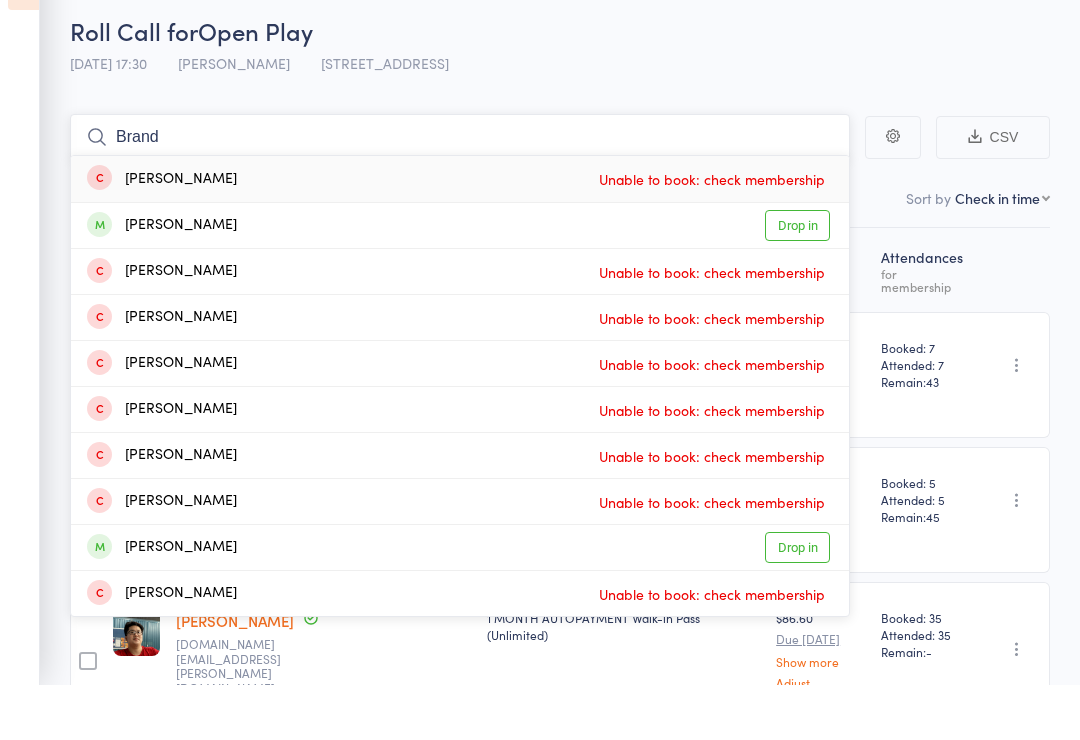 scroll, scrollTop: 35, scrollLeft: 0, axis: vertical 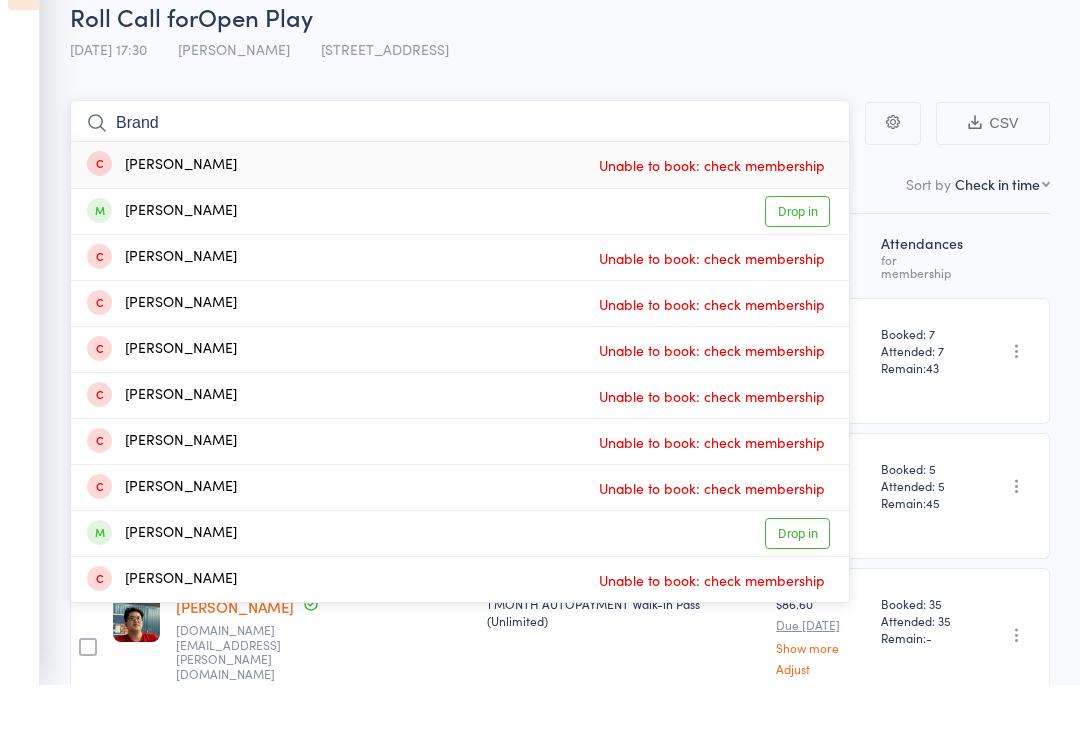 type on "Brand" 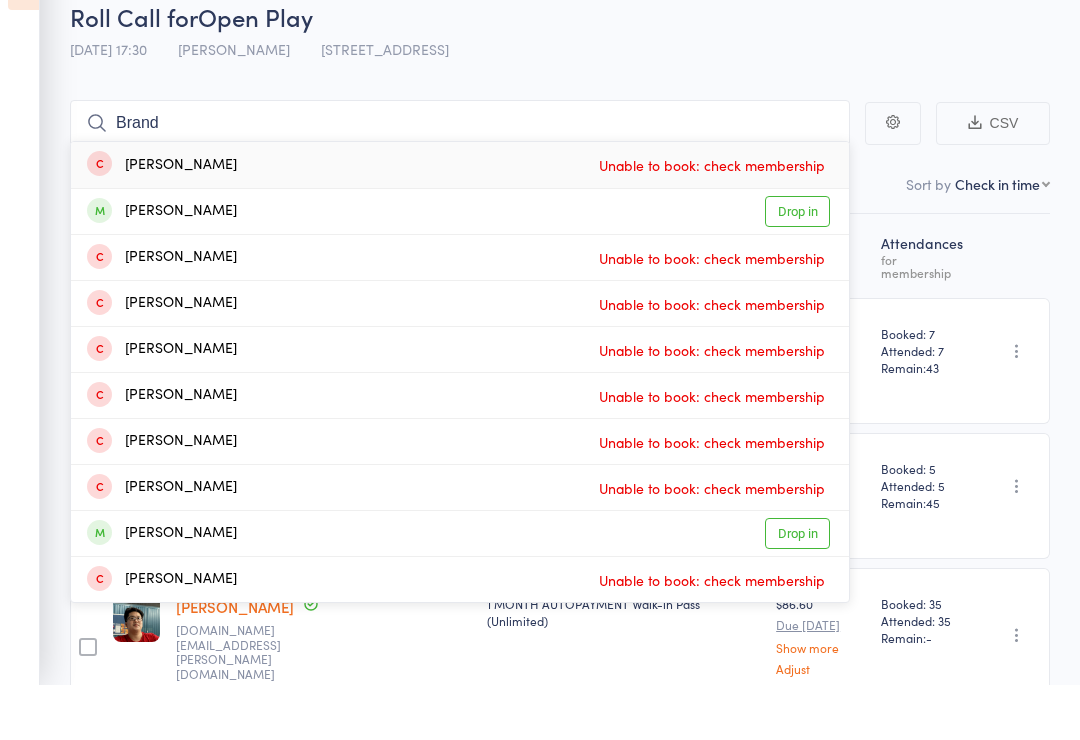 click on "Drop in" at bounding box center (797, 266) 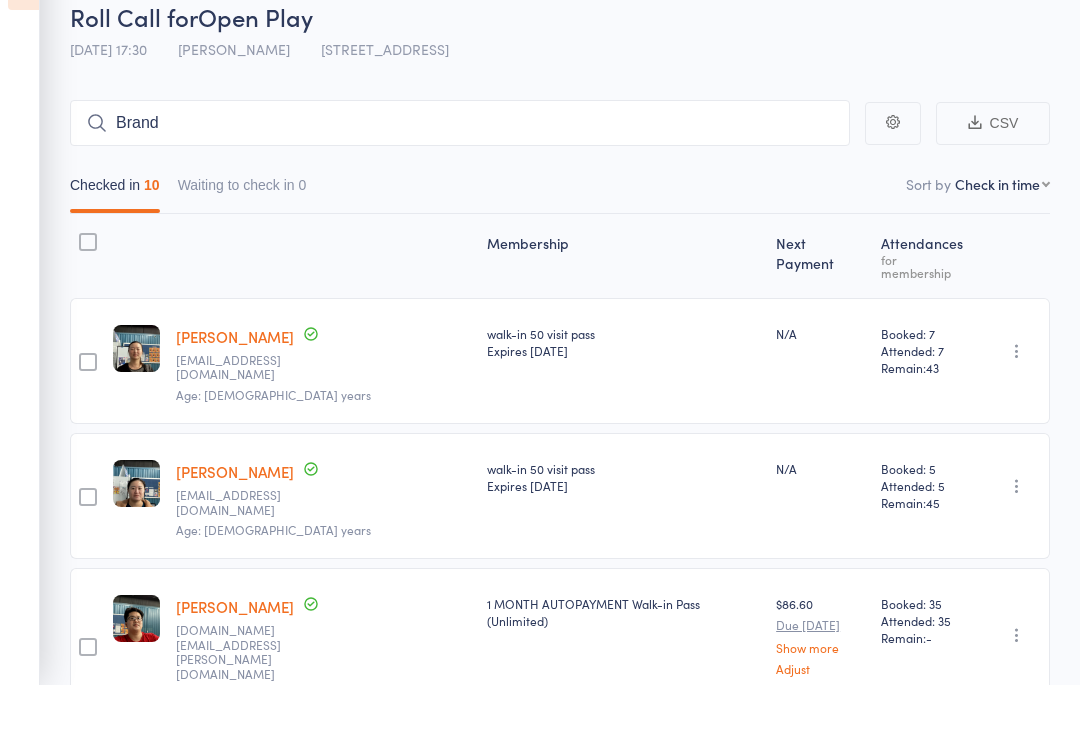 type 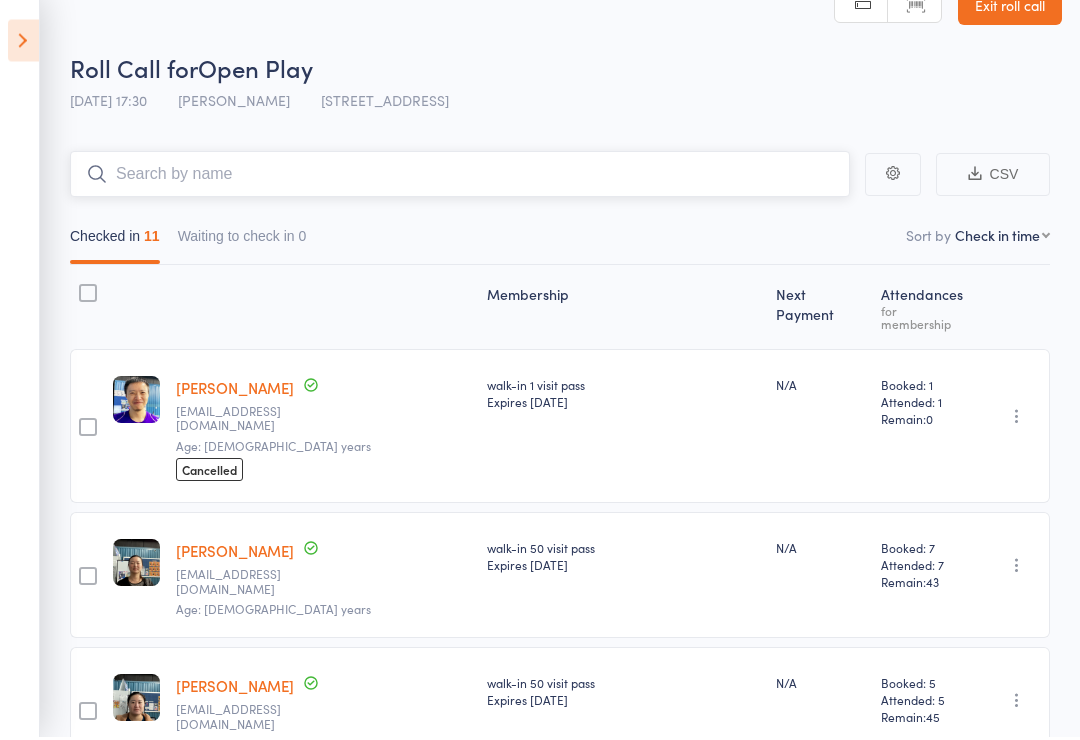 scroll, scrollTop: 0, scrollLeft: 0, axis: both 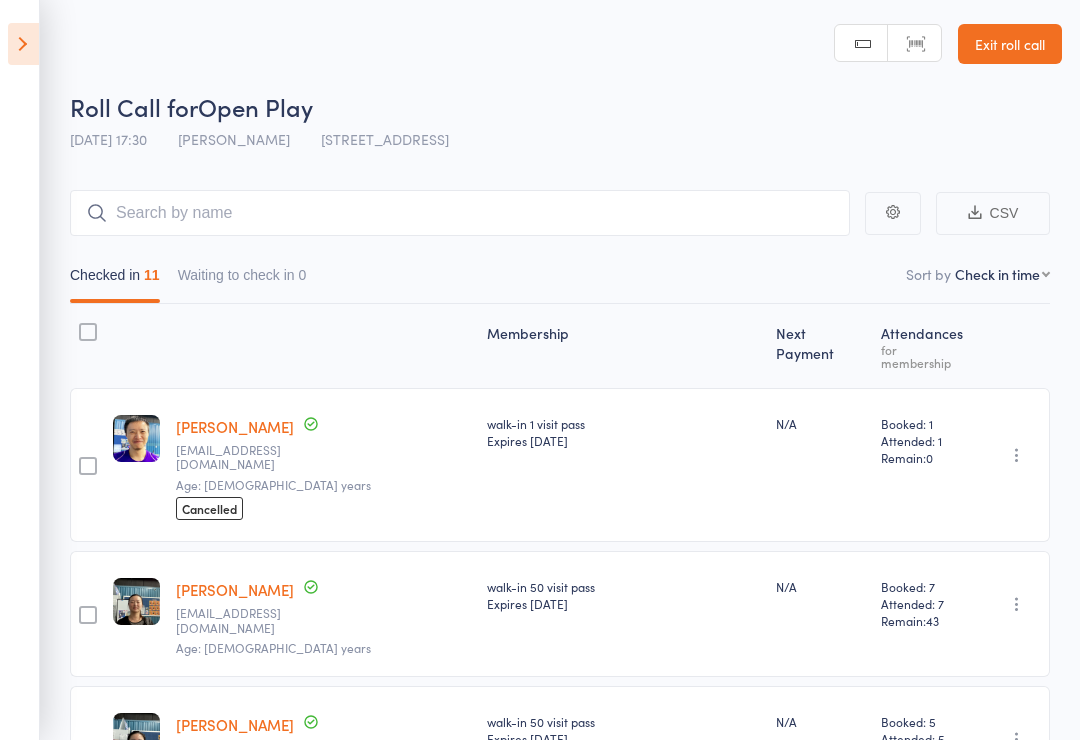 click at bounding box center [23, 44] 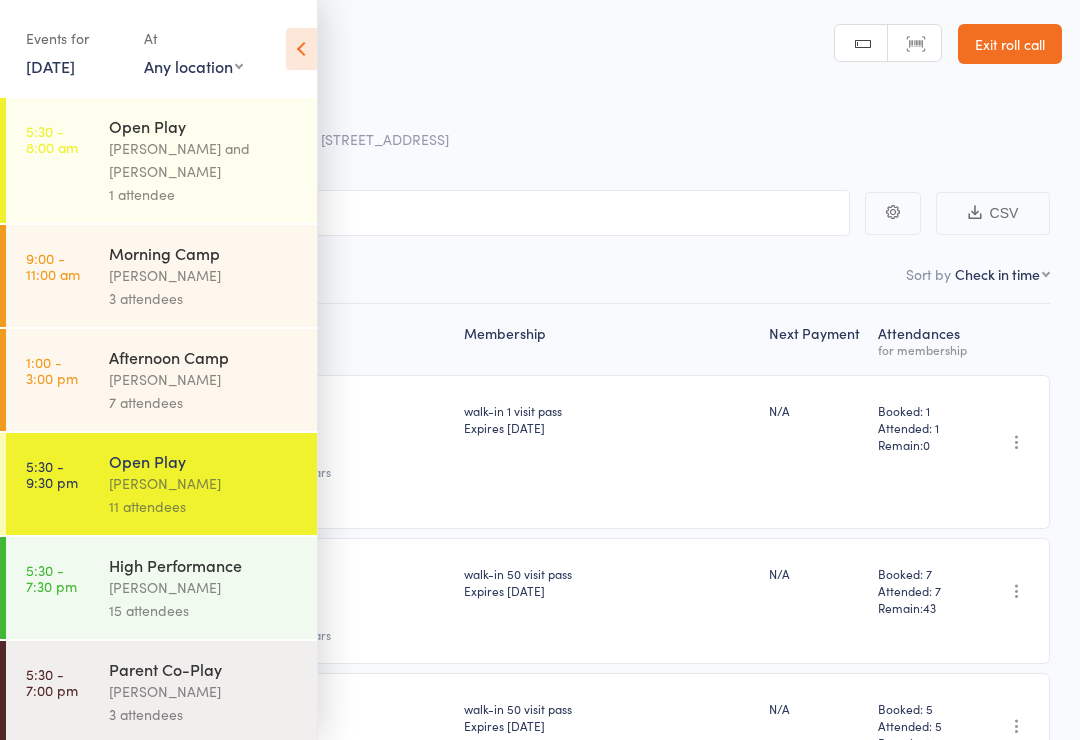 click at bounding box center [301, 49] 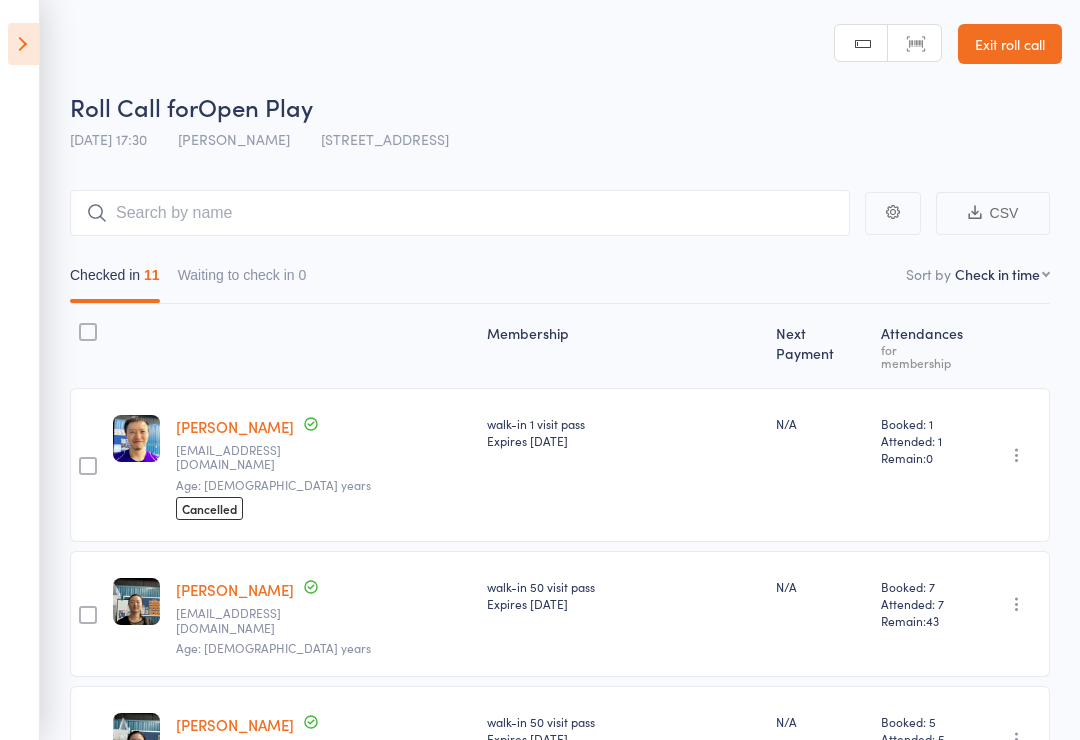 click at bounding box center [23, 44] 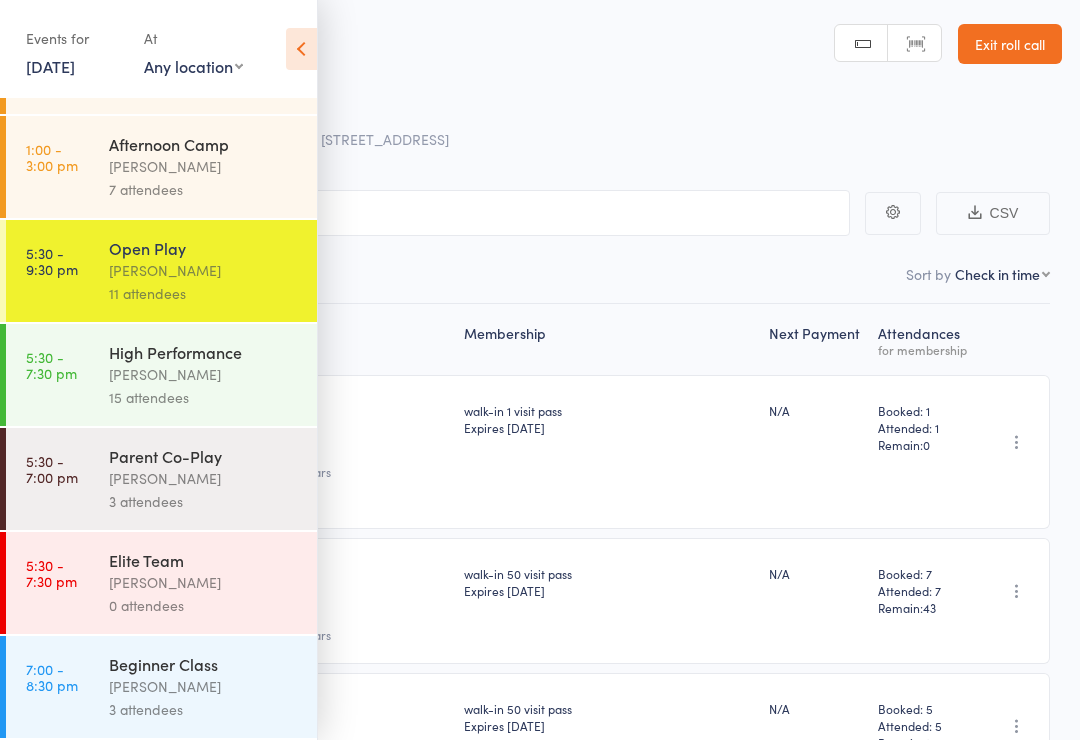 scroll, scrollTop: 229, scrollLeft: 0, axis: vertical 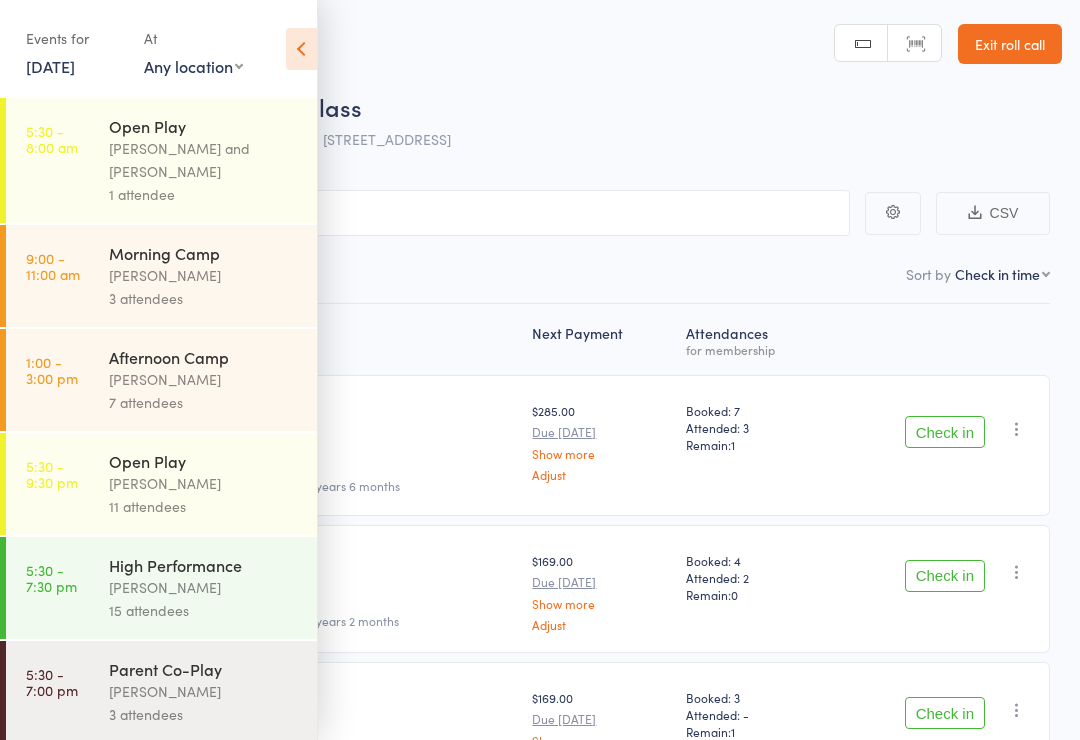 click on "[PERSON_NAME]" at bounding box center [204, 691] 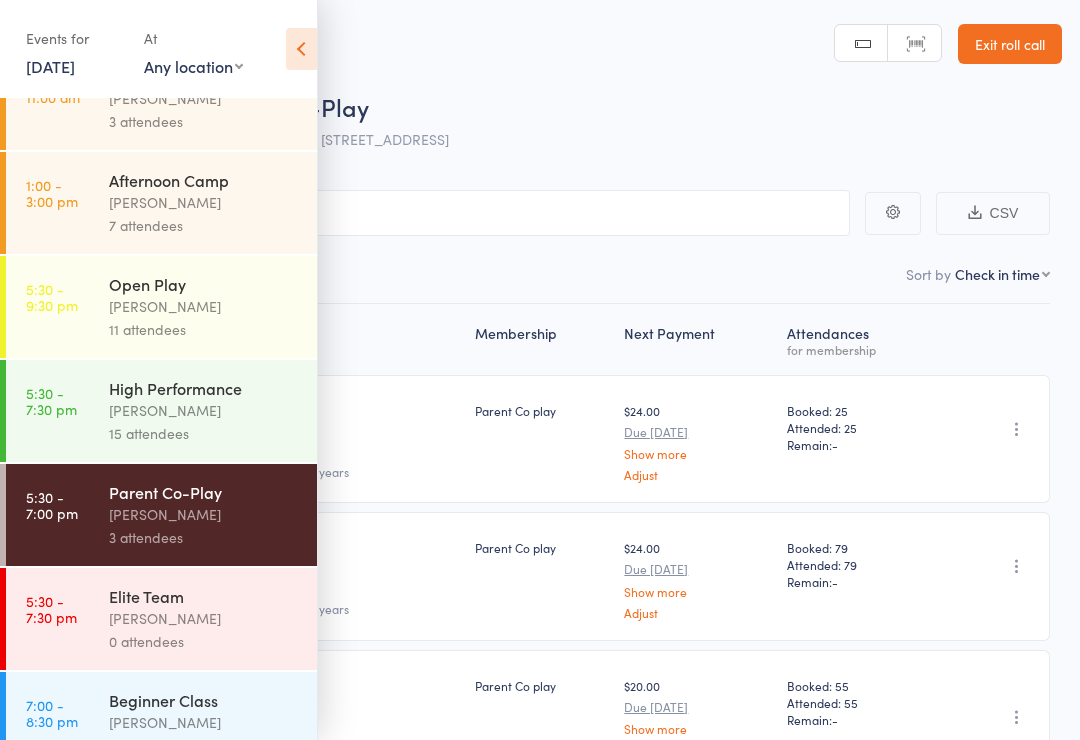 scroll, scrollTop: 176, scrollLeft: 0, axis: vertical 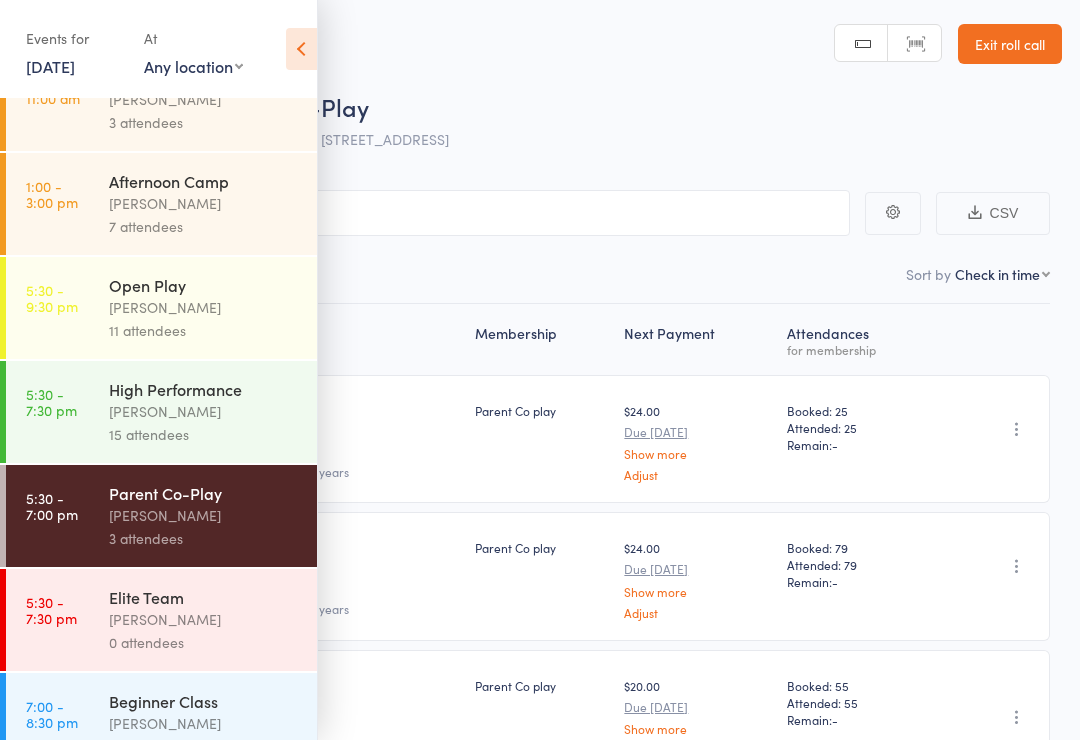 click on "7:00 - 8:30 pm Beginner Class [PERSON_NAME] 3 attendees" at bounding box center [161, 724] 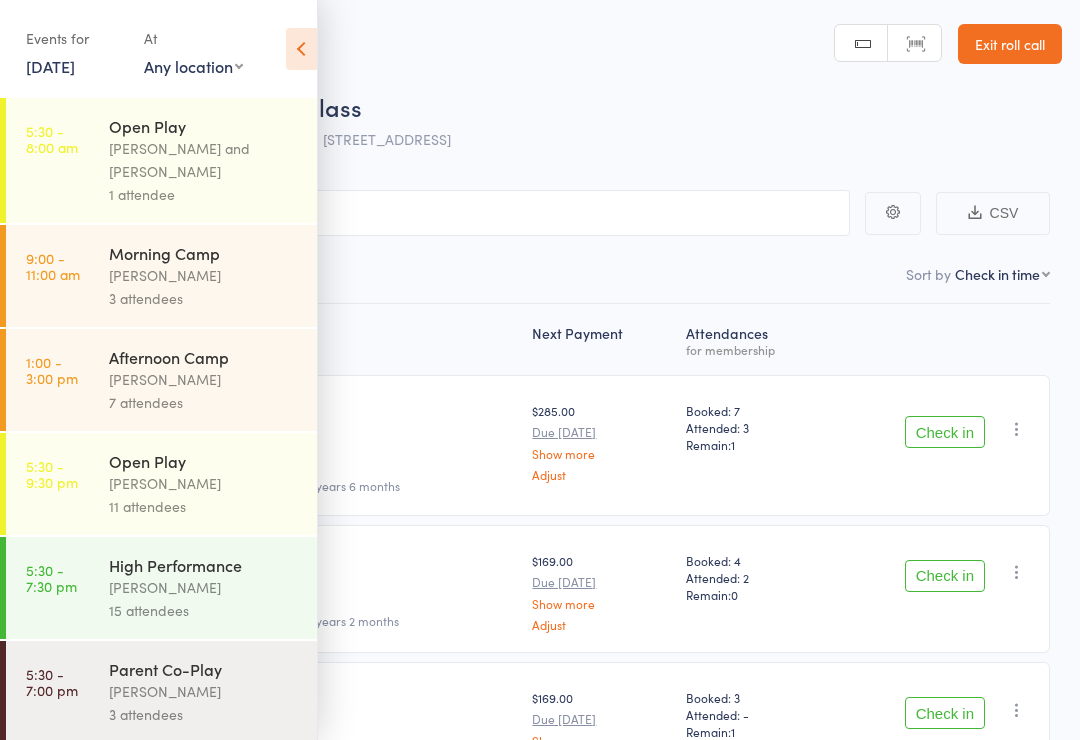 click at bounding box center [301, 49] 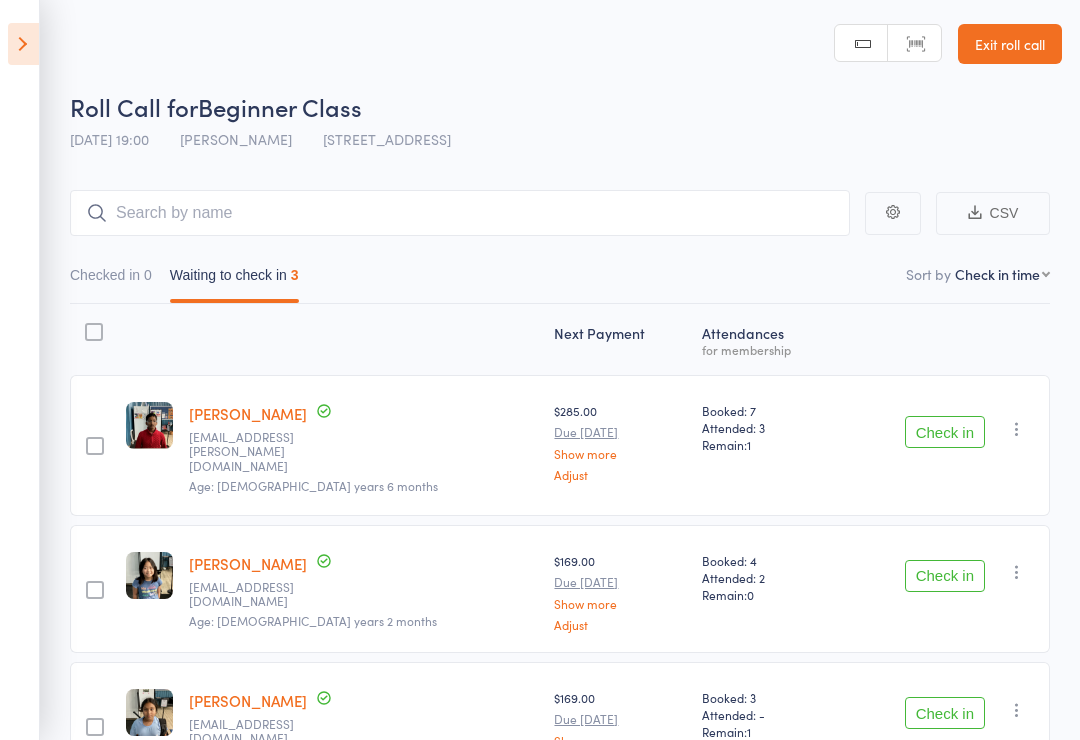 click on "Check in" at bounding box center [945, 713] 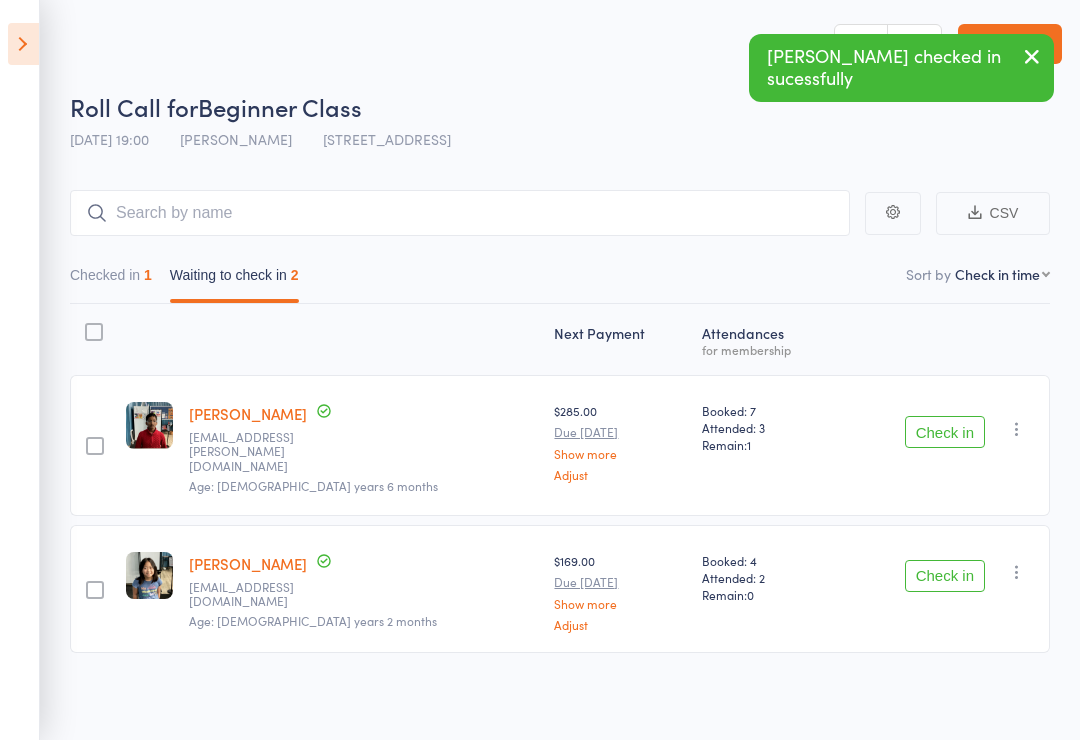 click on "Check in" at bounding box center (945, 576) 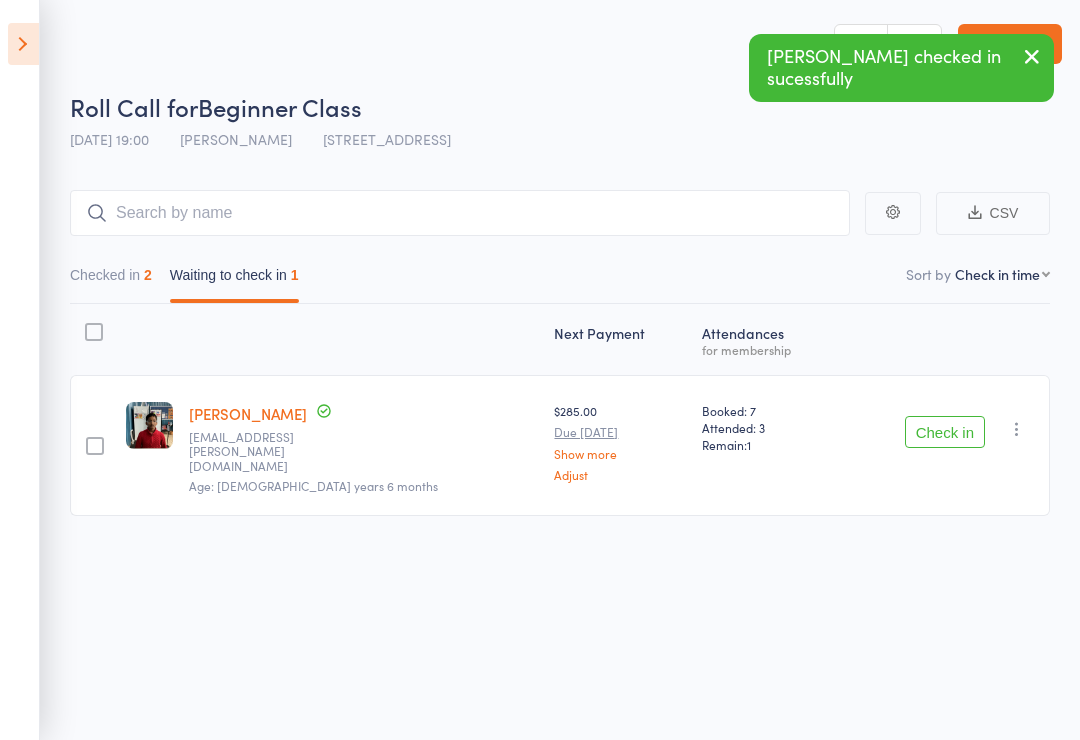 click at bounding box center (23, 44) 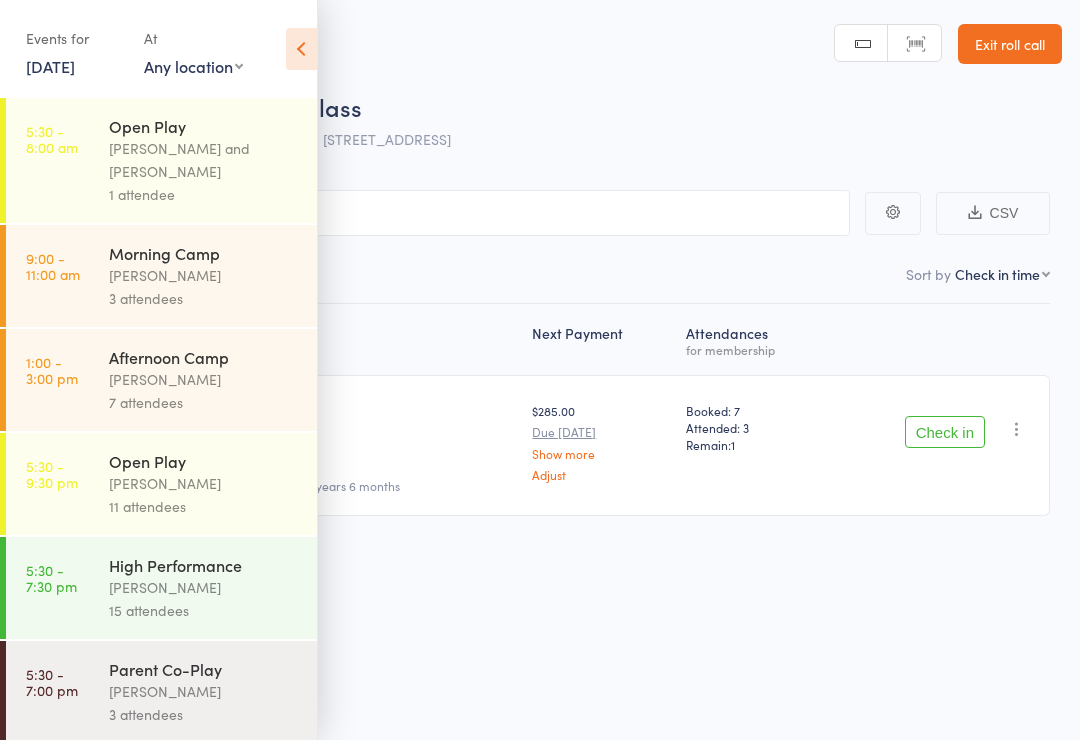 click on "Open Play" at bounding box center (204, 461) 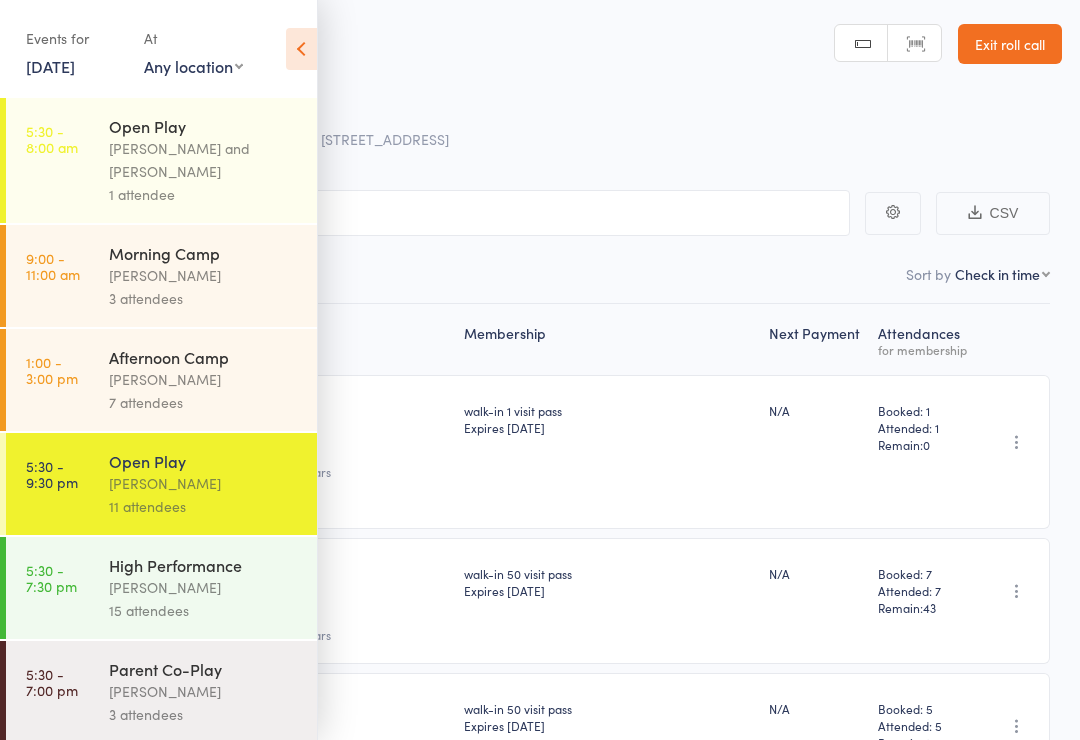 click at bounding box center [301, 49] 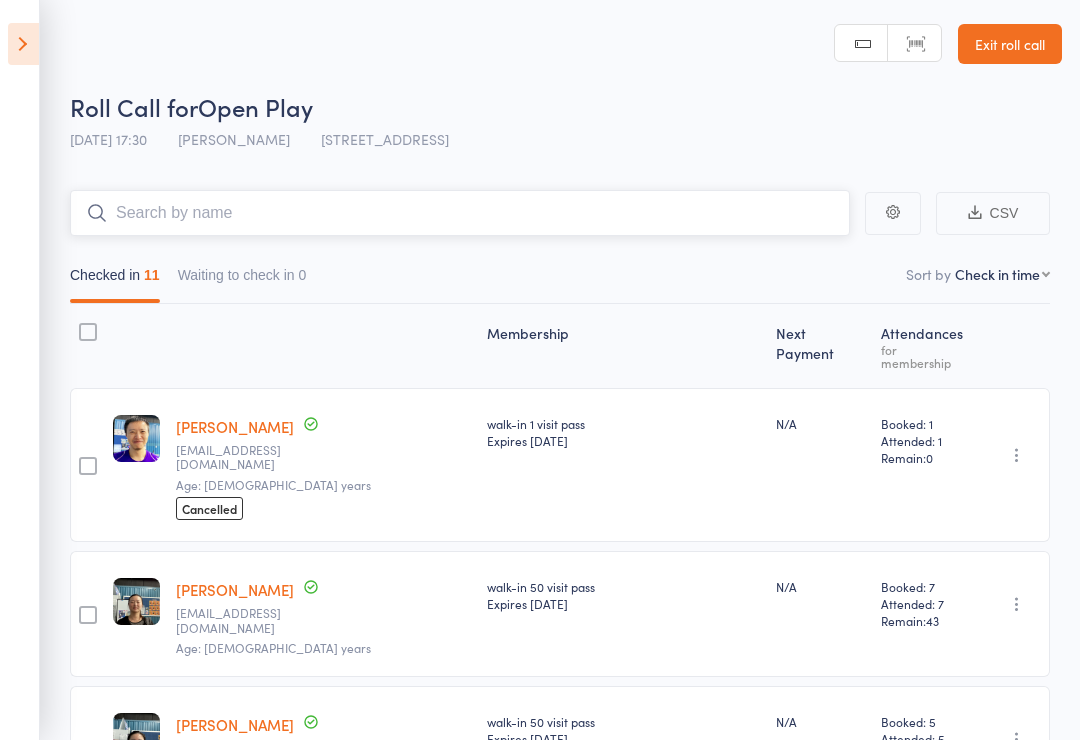 click at bounding box center (460, 213) 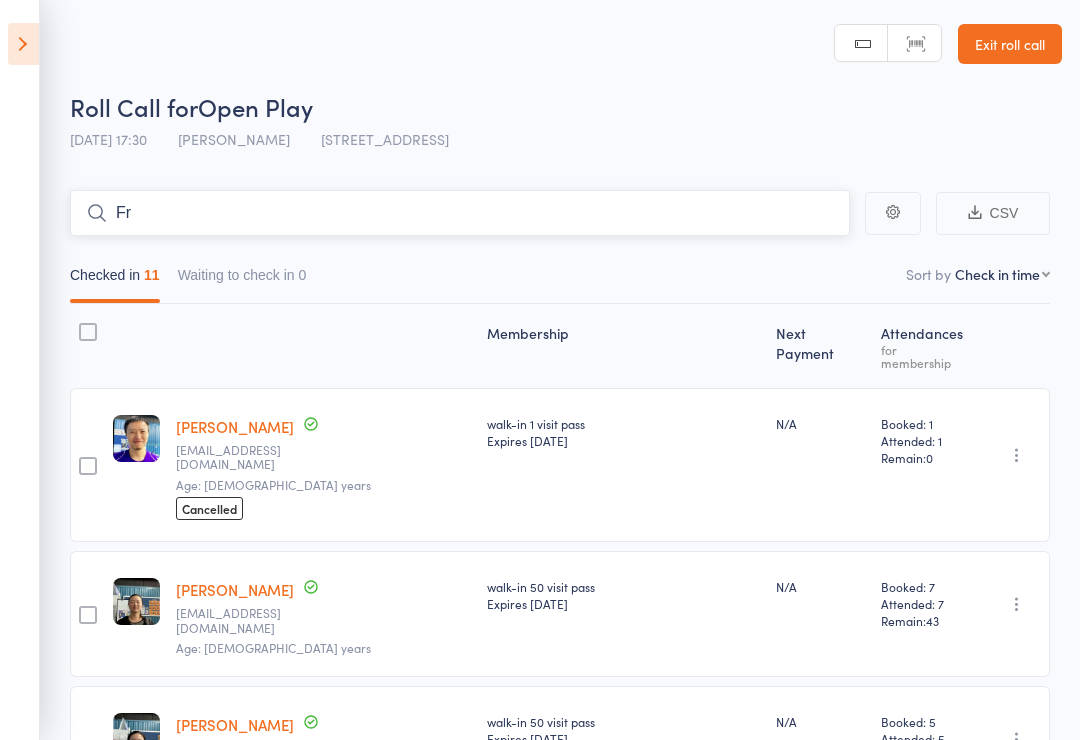 type on "F" 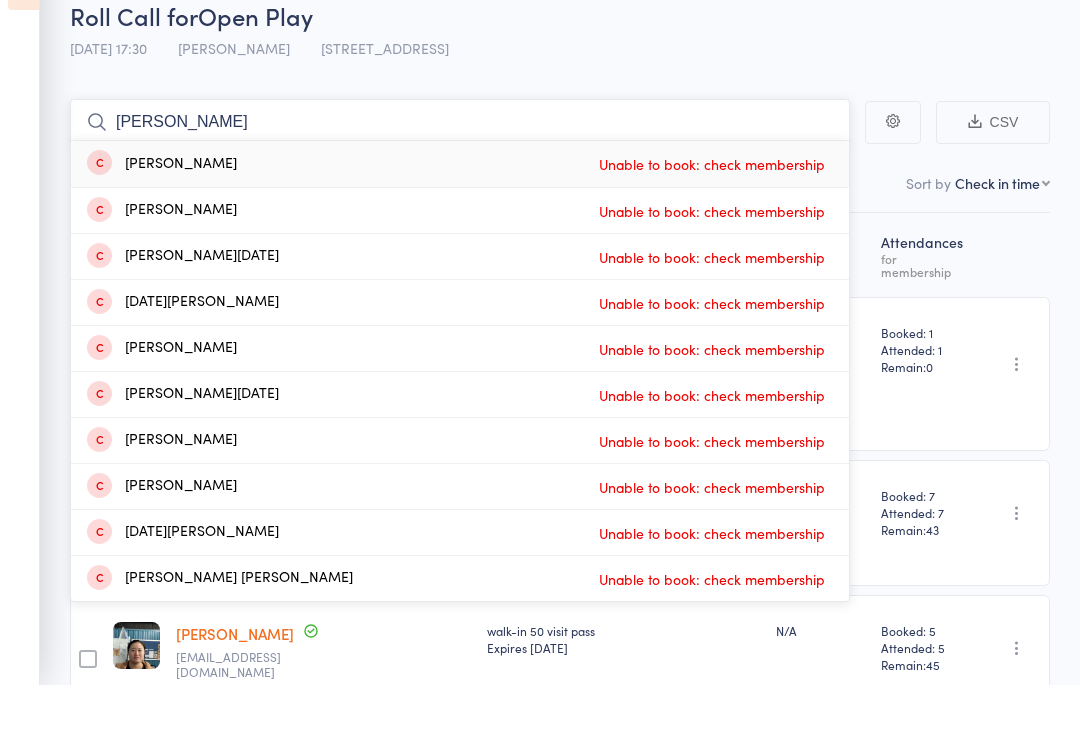 scroll, scrollTop: 90, scrollLeft: 0, axis: vertical 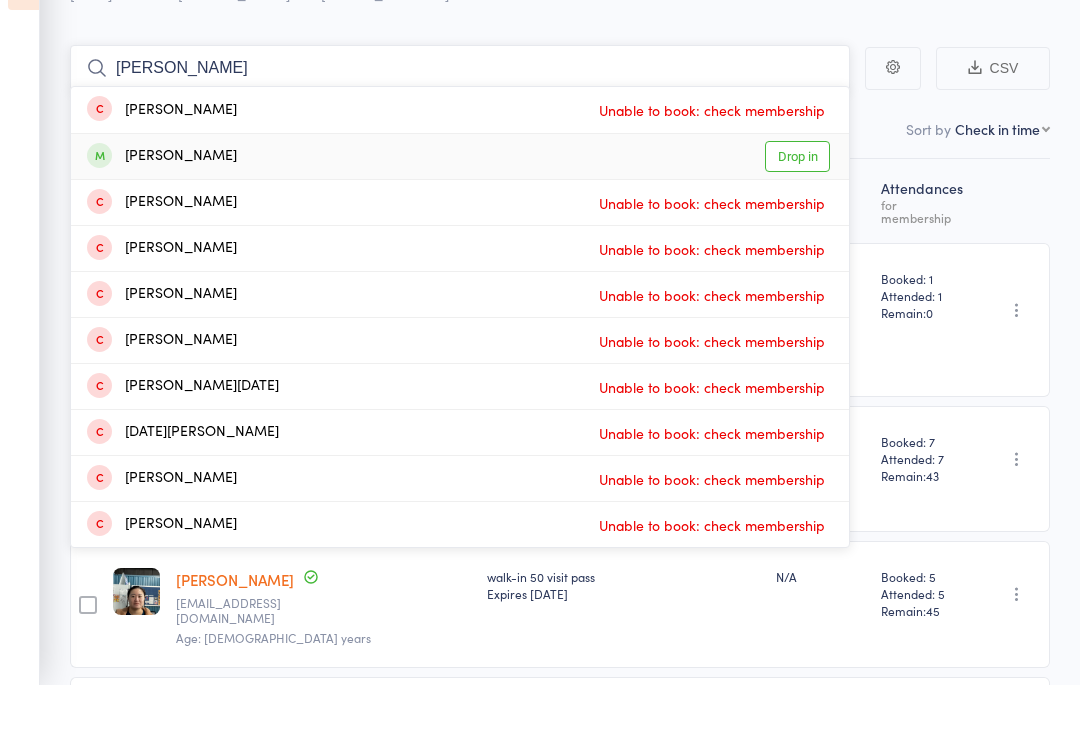 type on "[PERSON_NAME]" 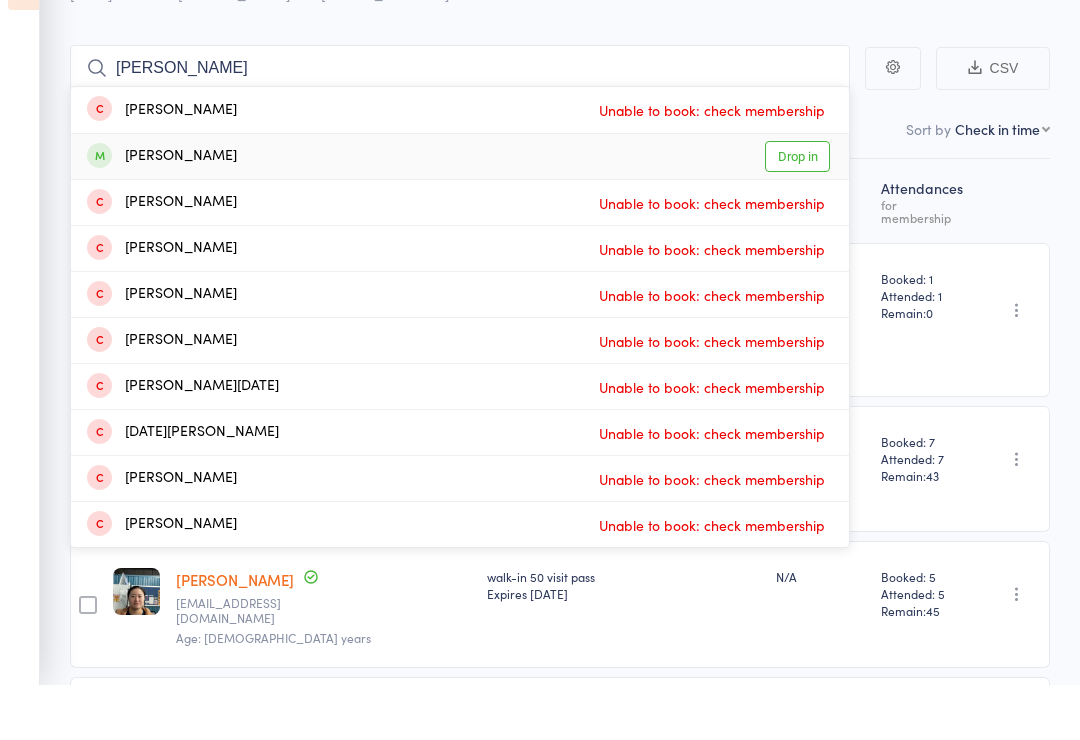 click on "Drop in" at bounding box center [797, 211] 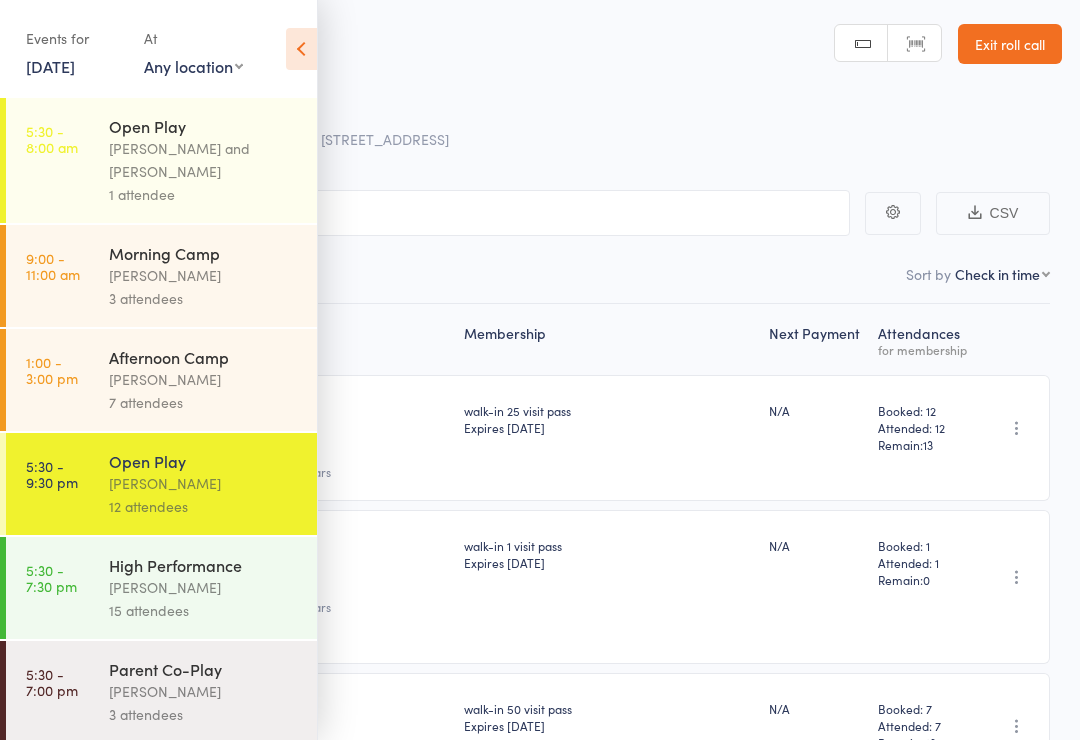 scroll, scrollTop: 122, scrollLeft: 0, axis: vertical 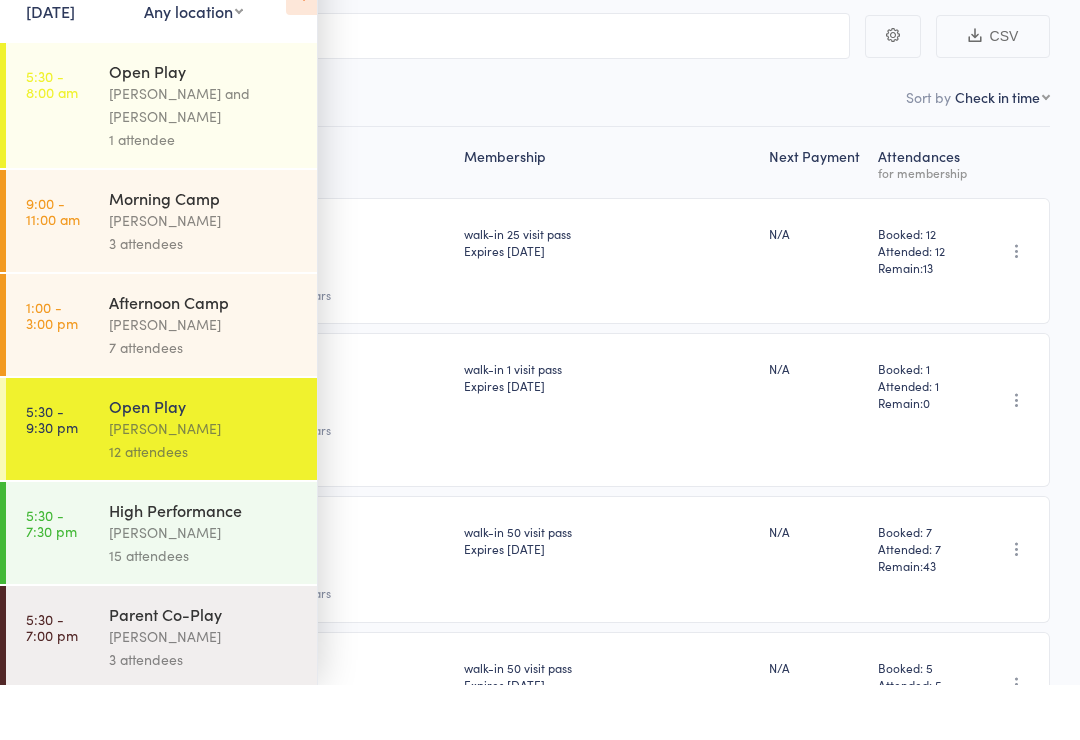 click on "[PERSON_NAME]" at bounding box center [204, 483] 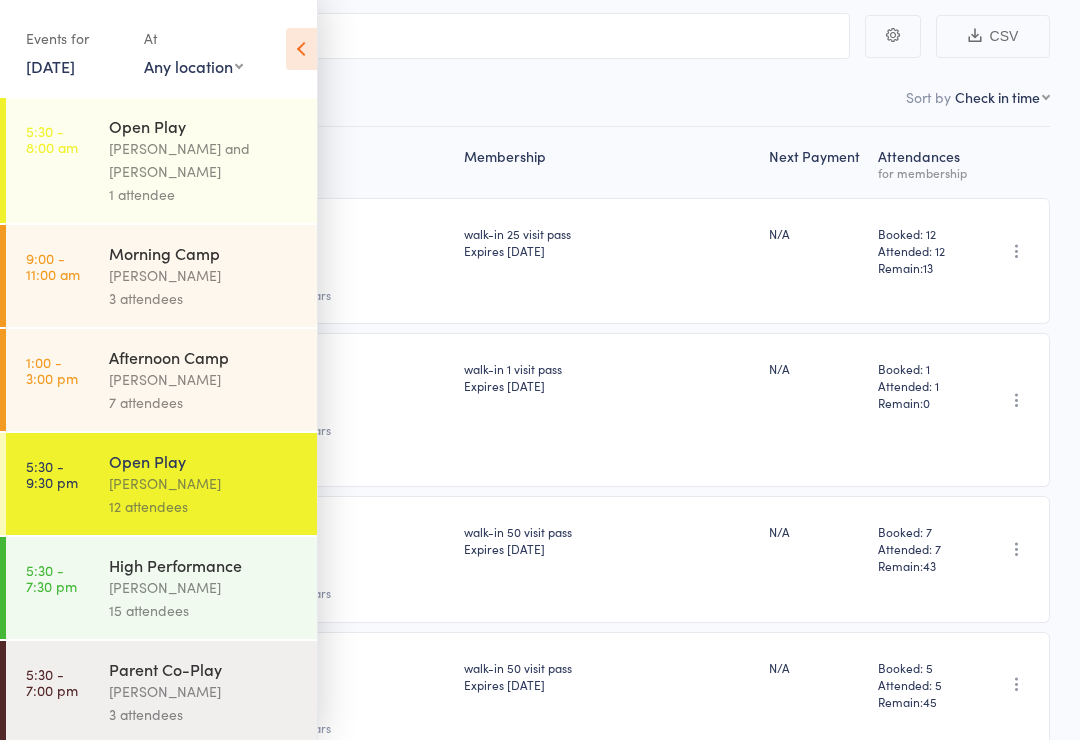 click at bounding box center (301, 49) 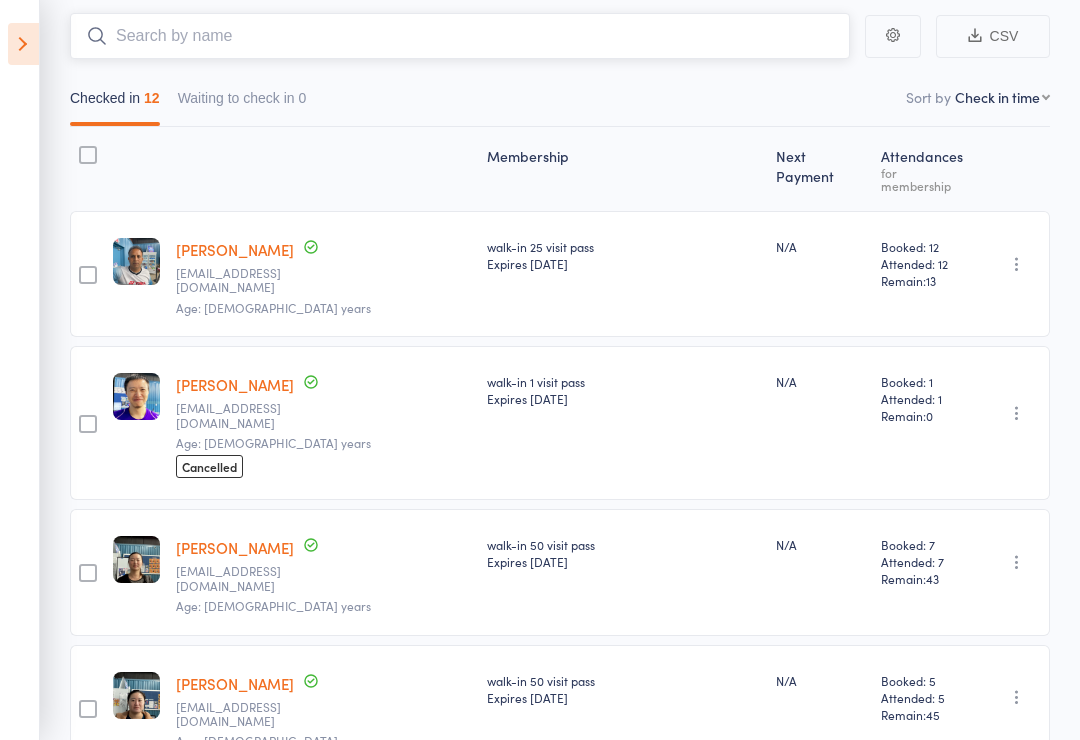 click at bounding box center [460, 36] 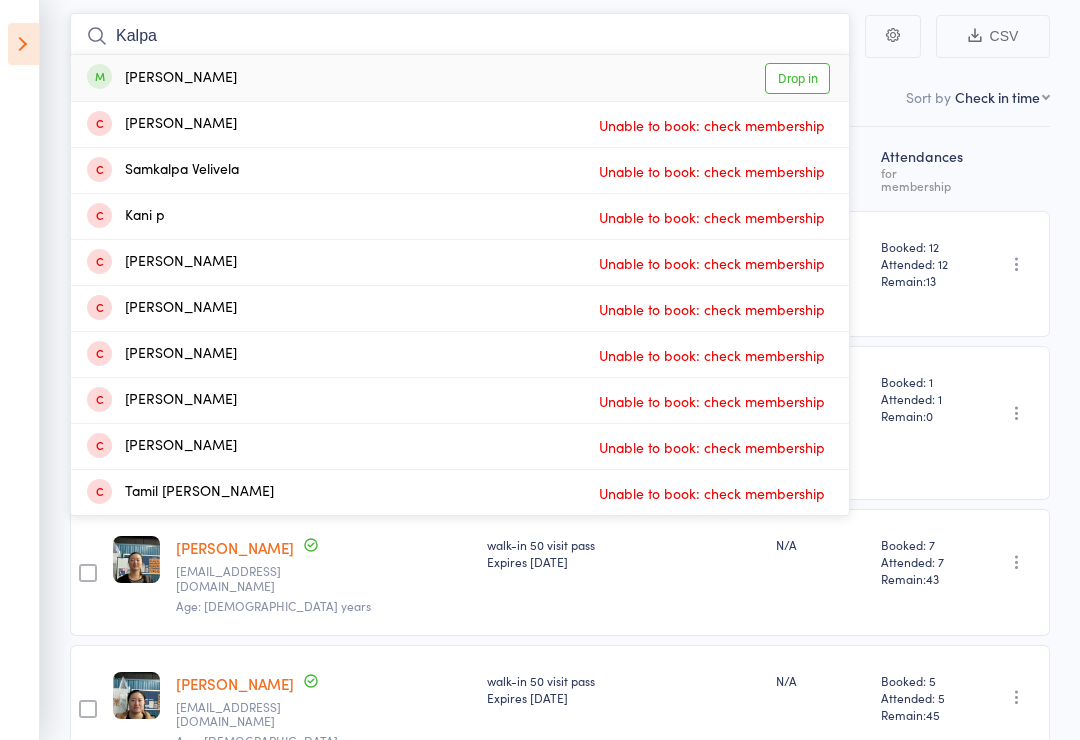 type on "Kalpa" 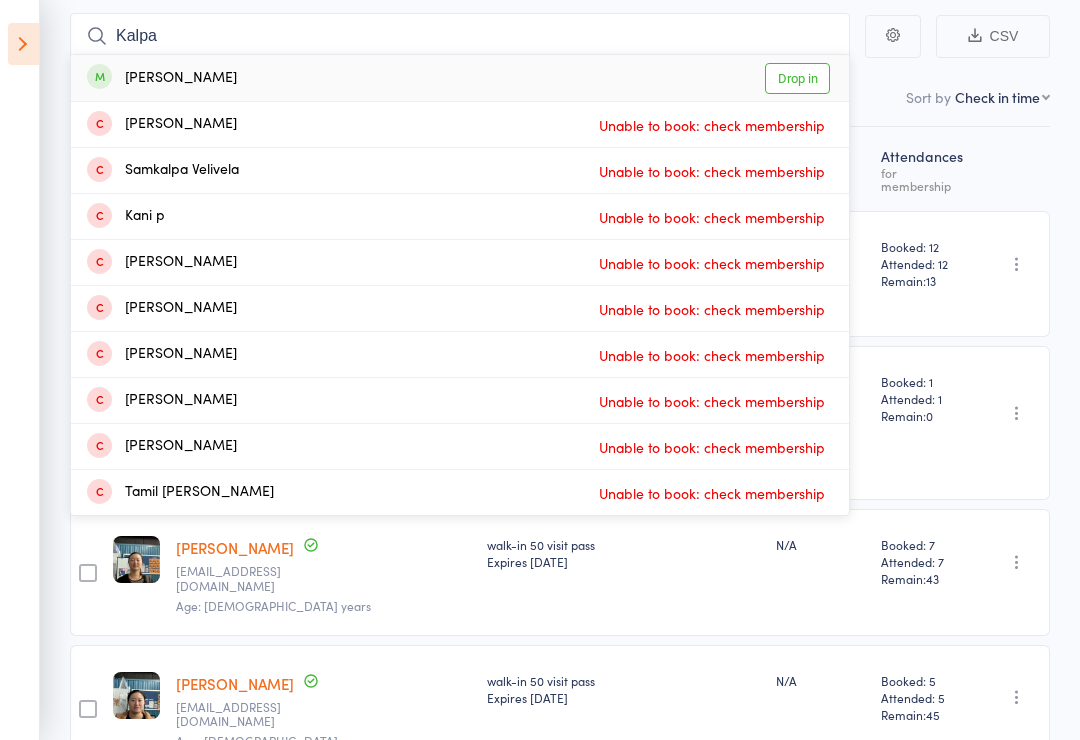 click on "Drop in" at bounding box center [797, 78] 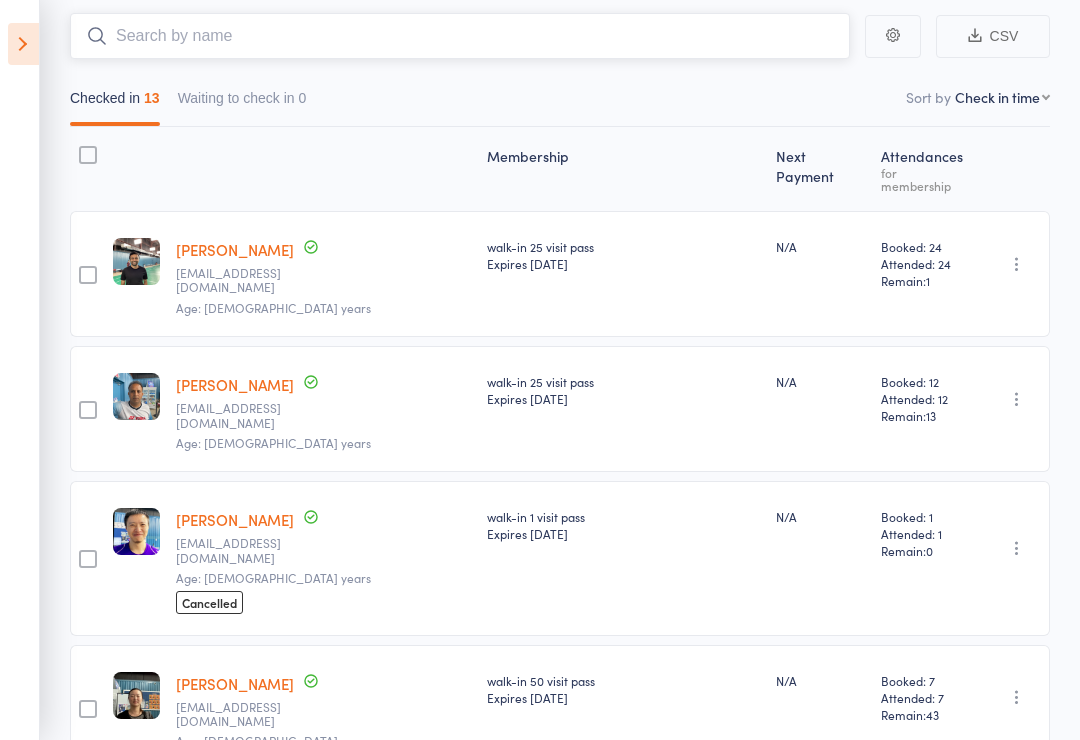 click at bounding box center [460, 36] 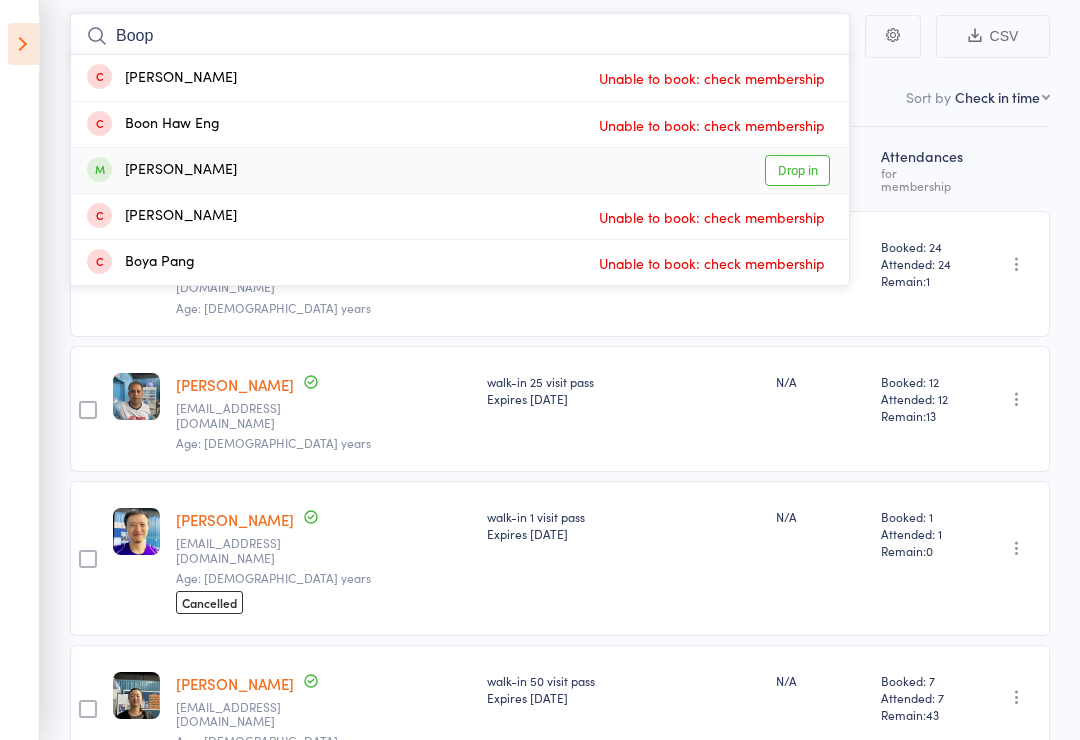 type on "Boop" 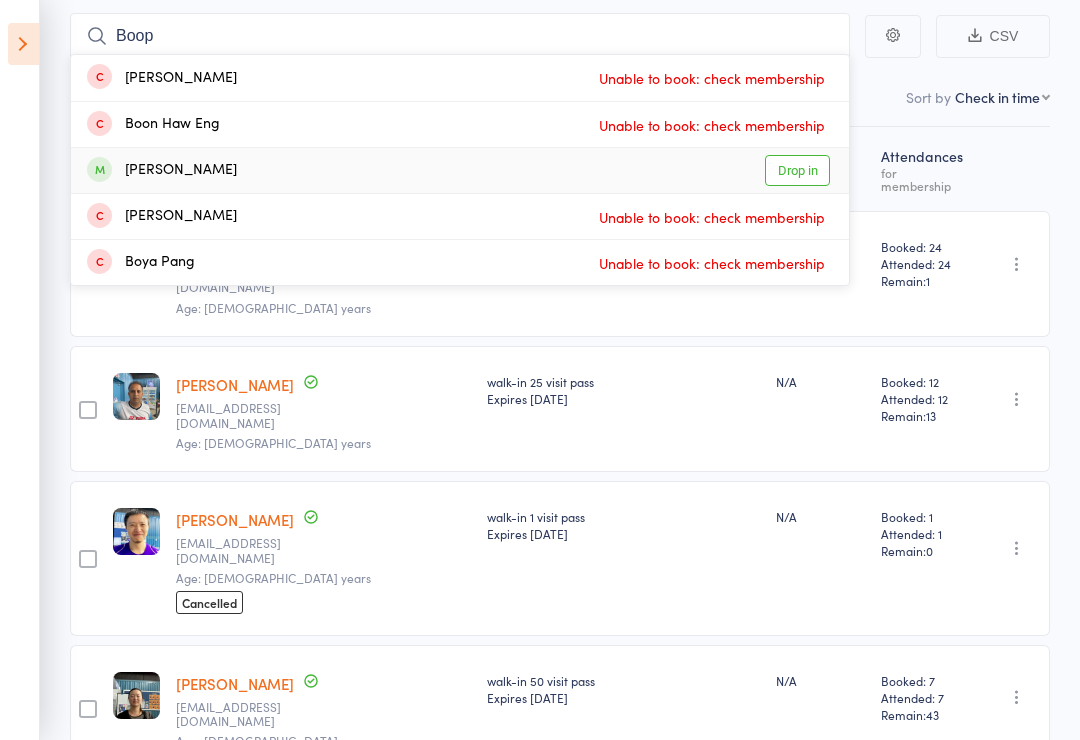 click on "Drop in" at bounding box center (797, 170) 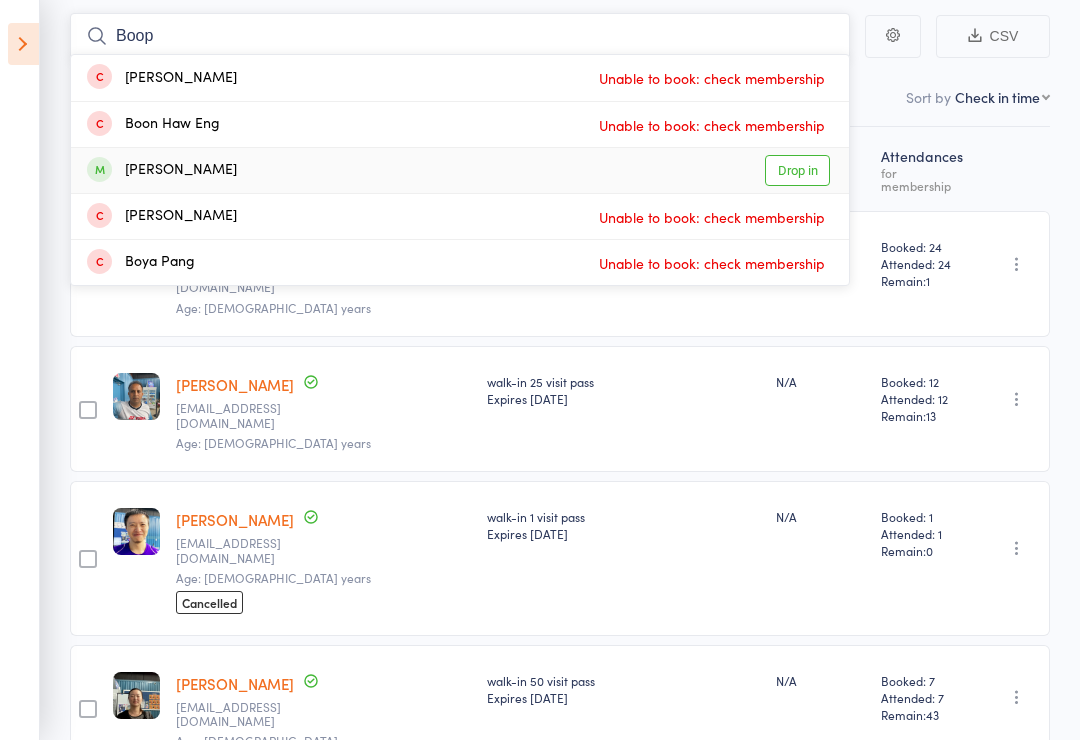 type 